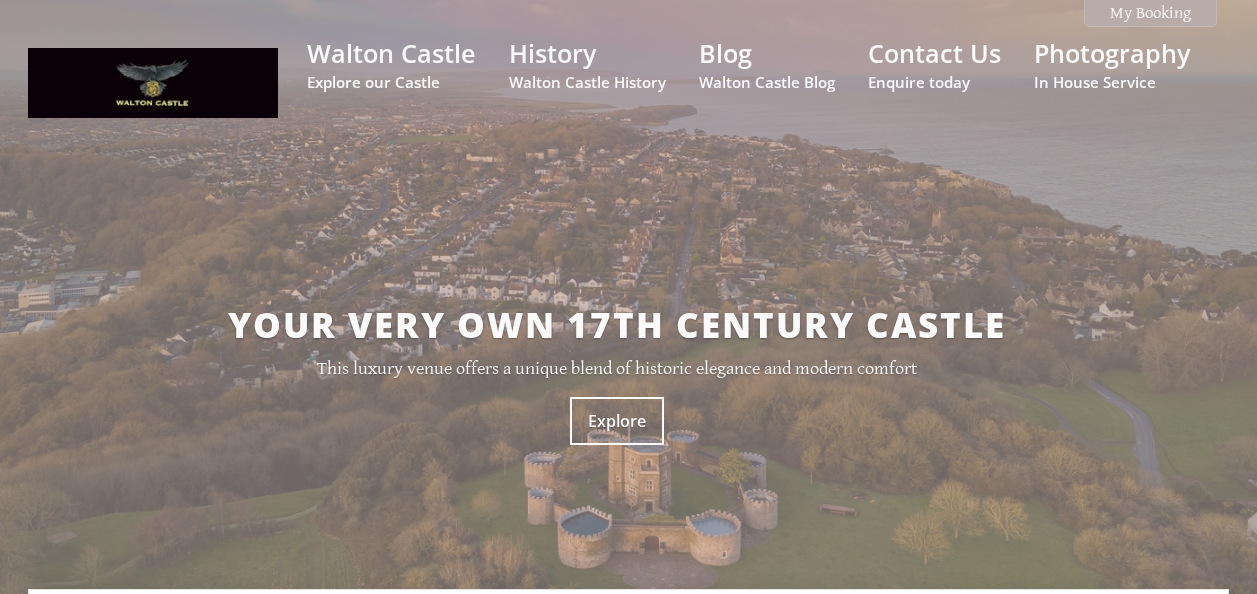 scroll, scrollTop: 0, scrollLeft: 0, axis: both 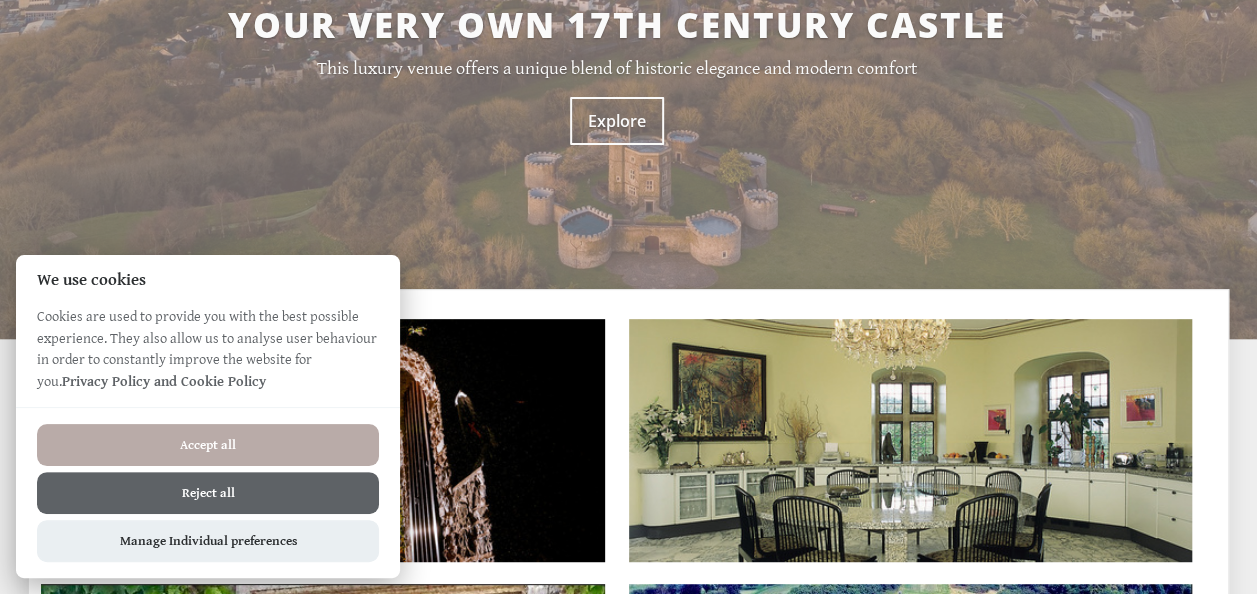 click on "Accept all" at bounding box center (208, 445) 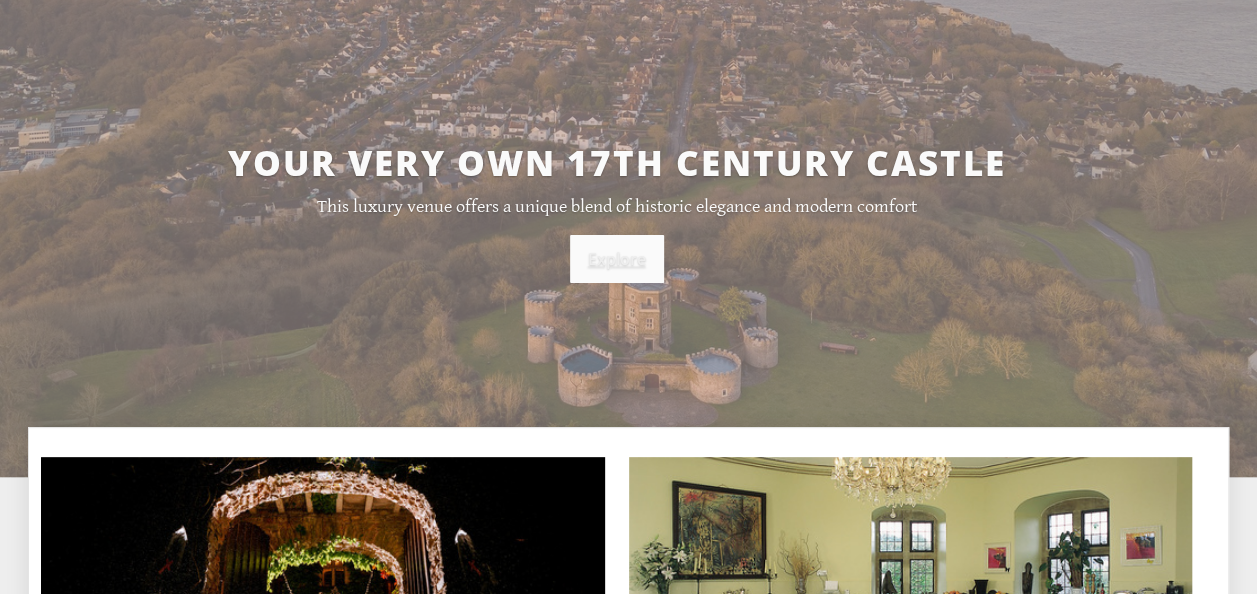 scroll, scrollTop: 88, scrollLeft: 0, axis: vertical 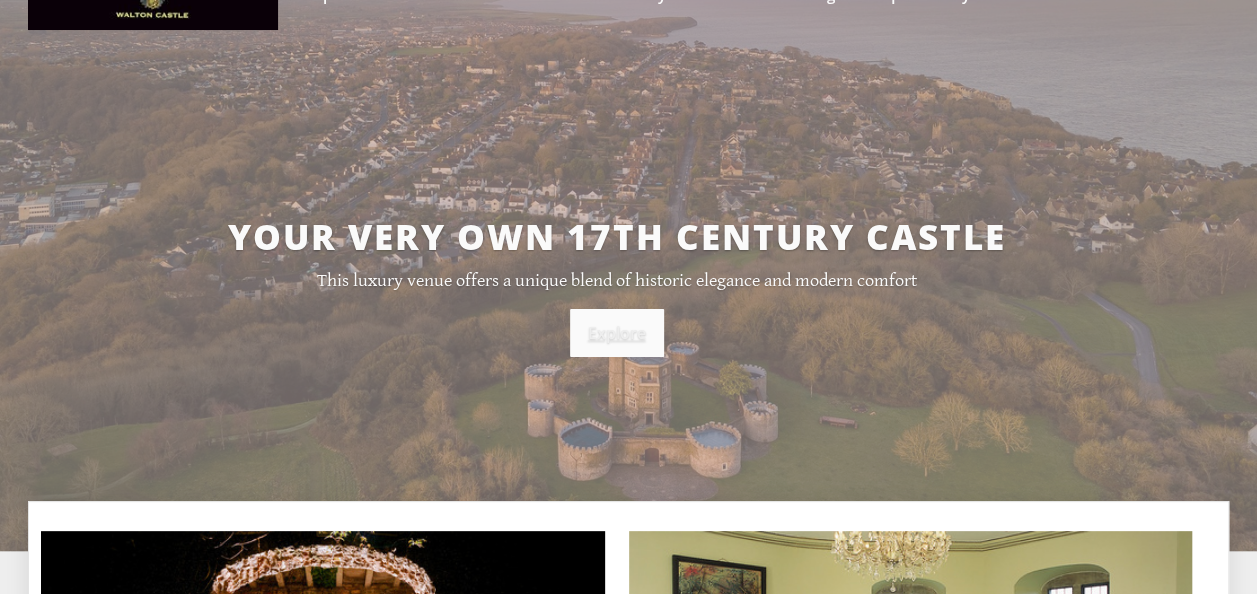 click on "Explore" at bounding box center [617, 333] 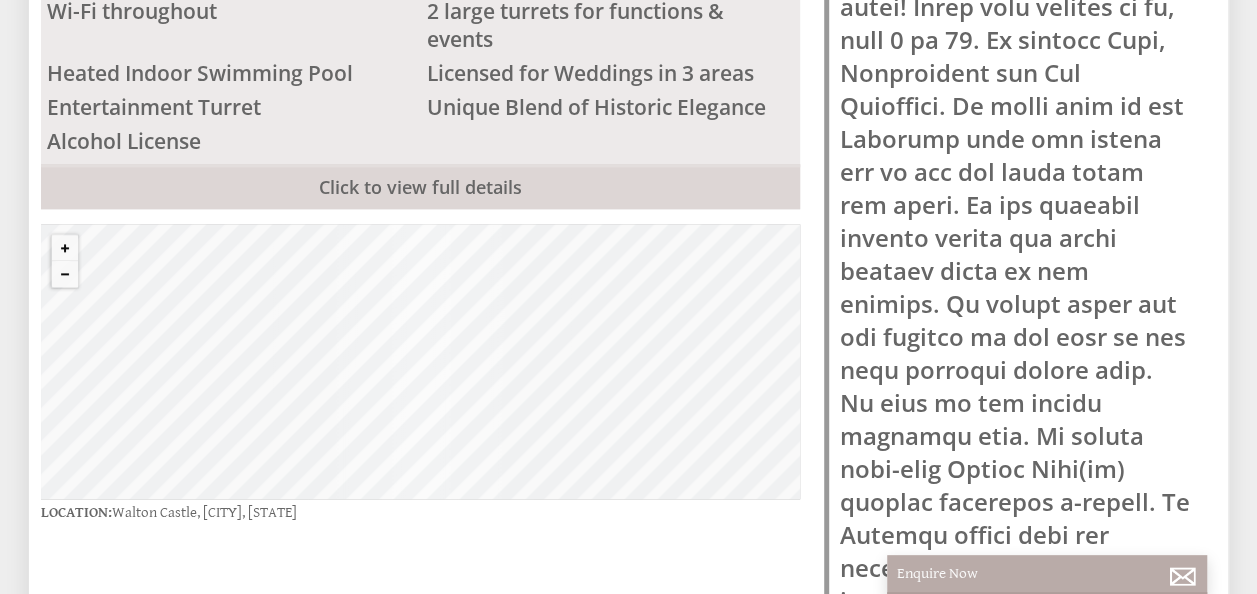 scroll, scrollTop: 997, scrollLeft: 0, axis: vertical 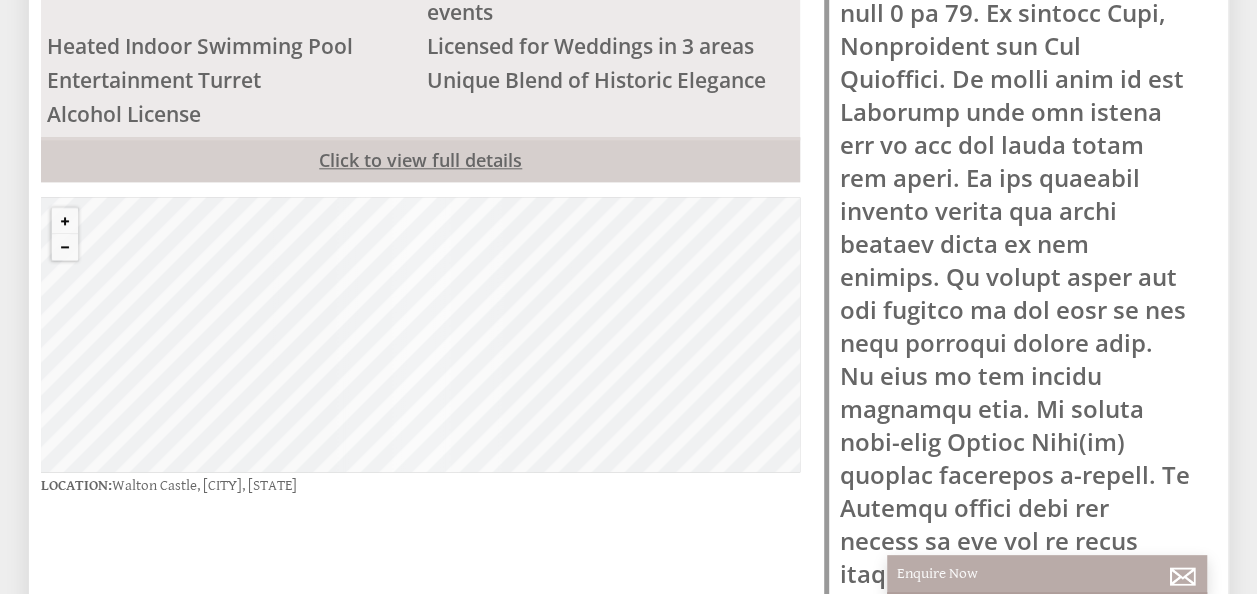 click on "Click to view full details" at bounding box center (420, 159) 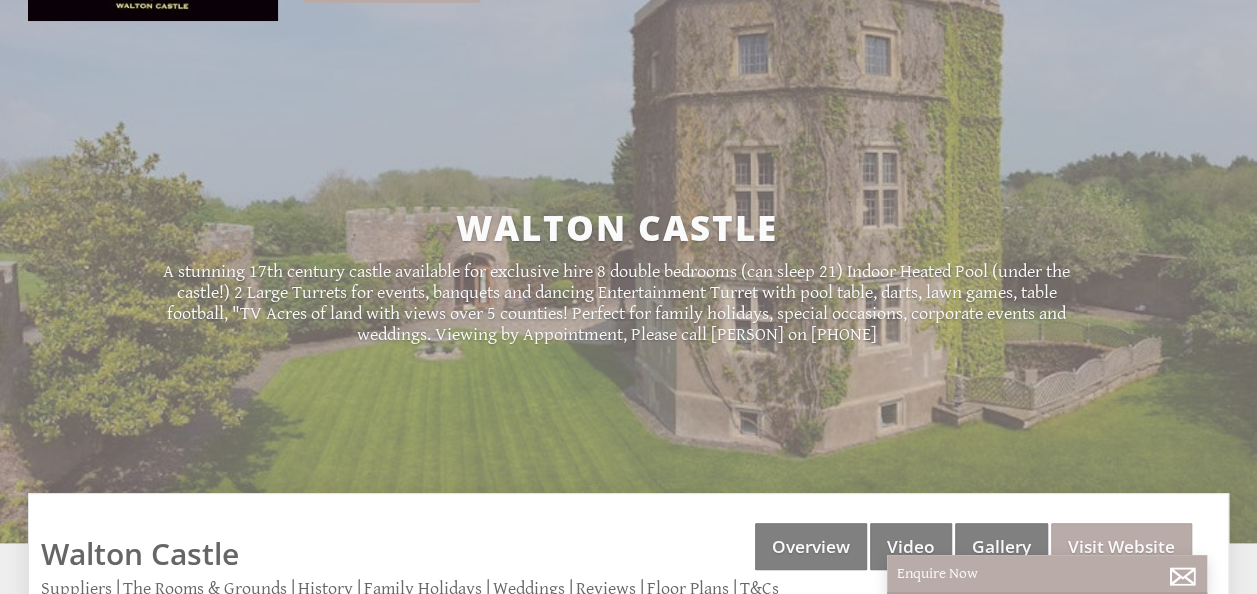 scroll, scrollTop: 197, scrollLeft: 0, axis: vertical 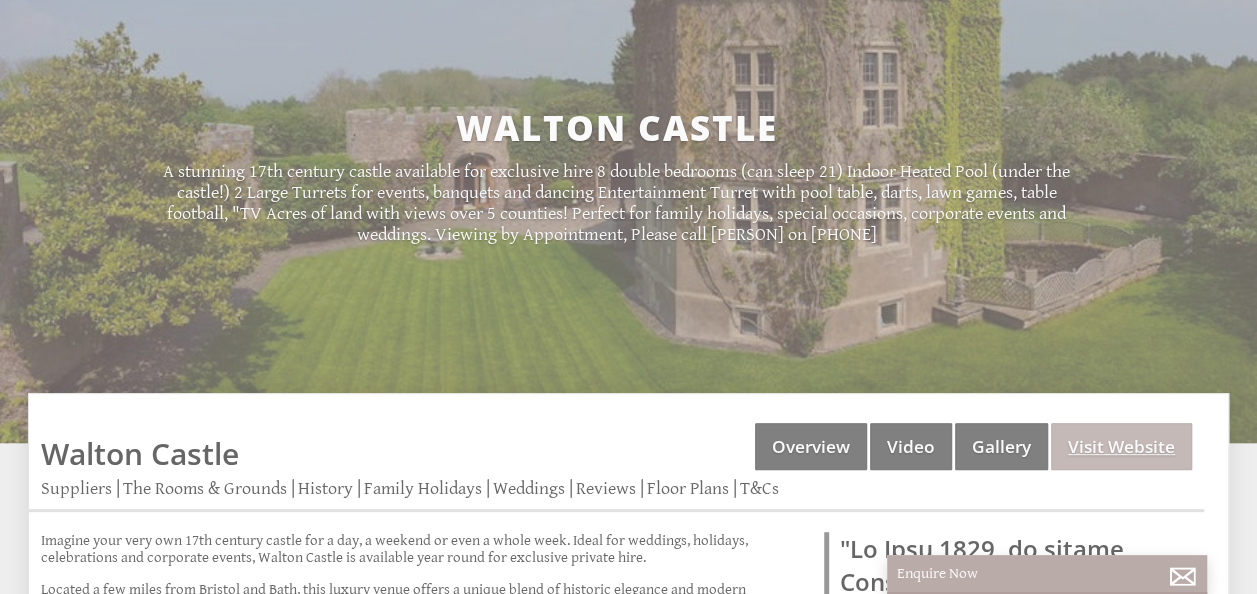 click on "Visit Website" at bounding box center [1121, 446] 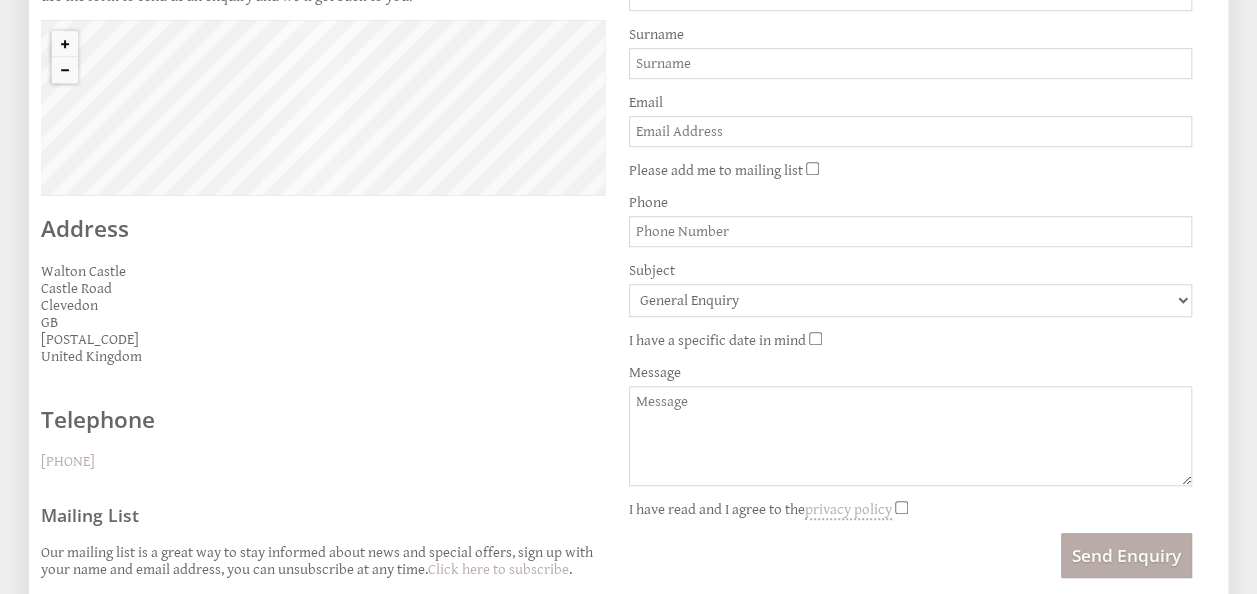 scroll, scrollTop: 700, scrollLeft: 0, axis: vertical 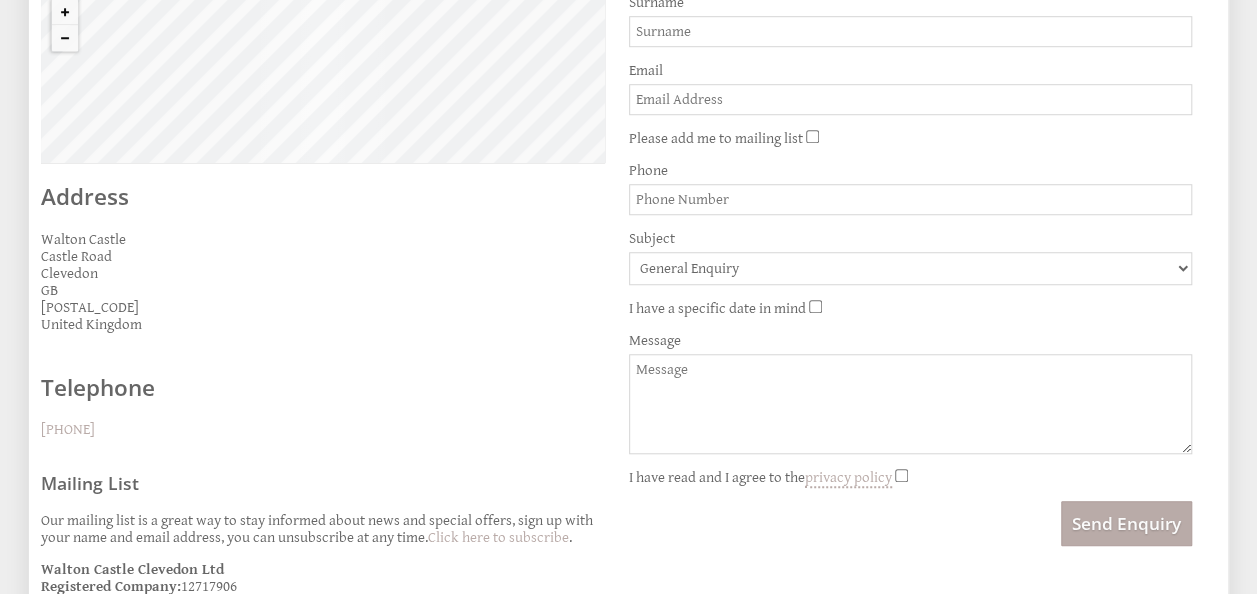 click on "General Enquiry
Walton Castle" at bounding box center [911, 268] 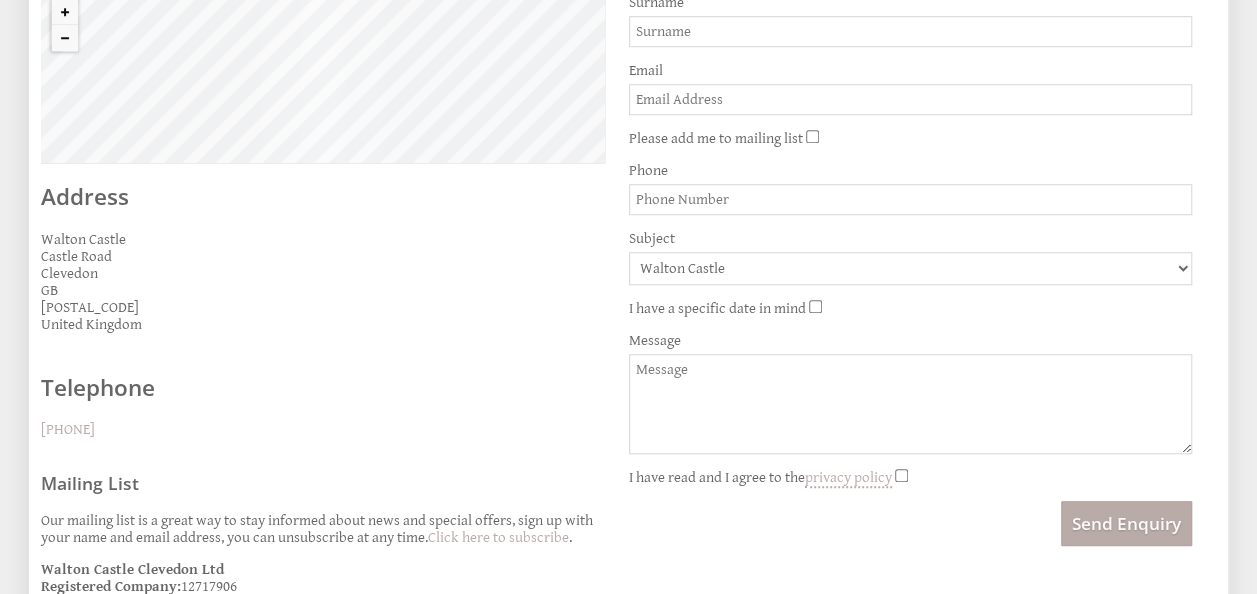 click on "I have a specific date in mind" at bounding box center (815, 306) 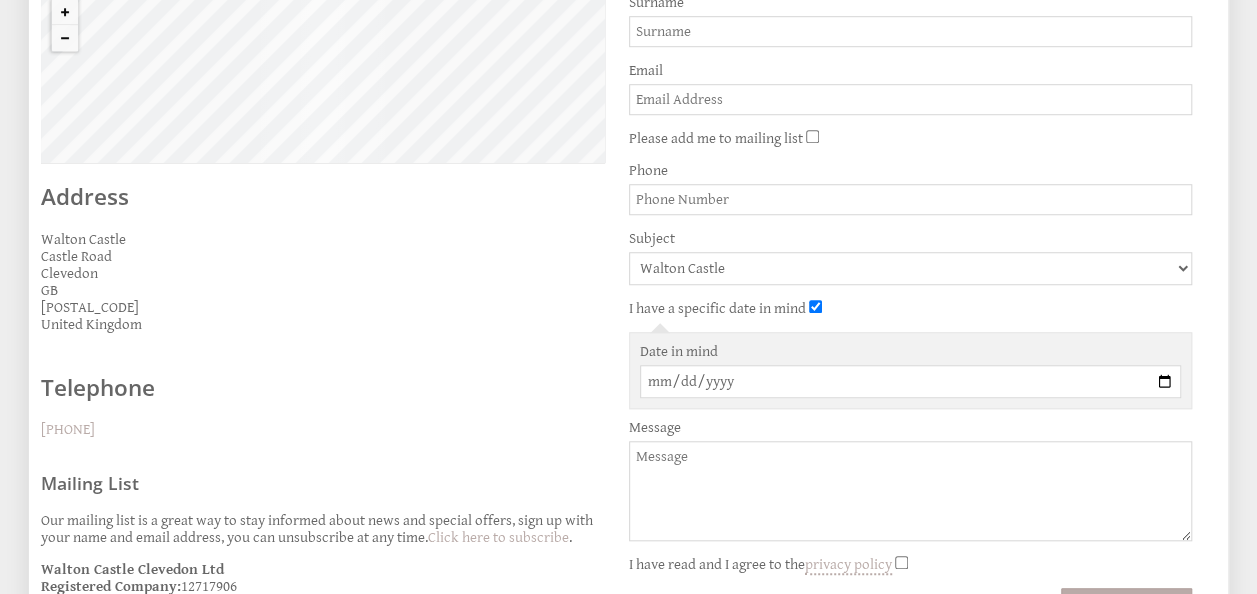 click on "Date in mind" at bounding box center [911, 381] 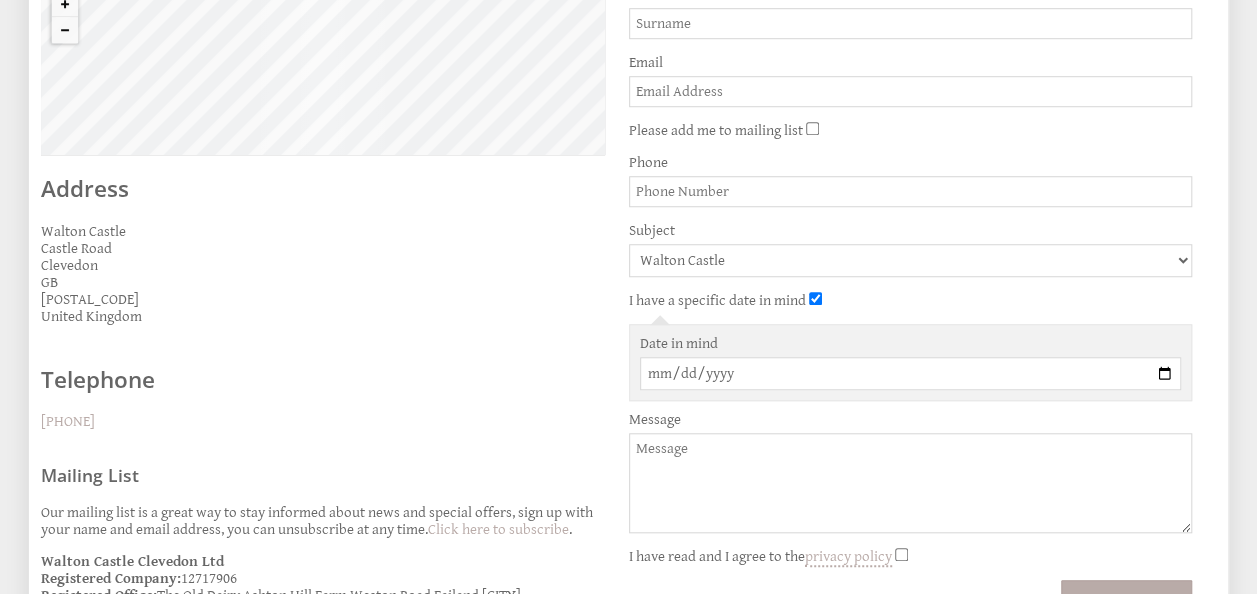 scroll, scrollTop: 600, scrollLeft: 0, axis: vertical 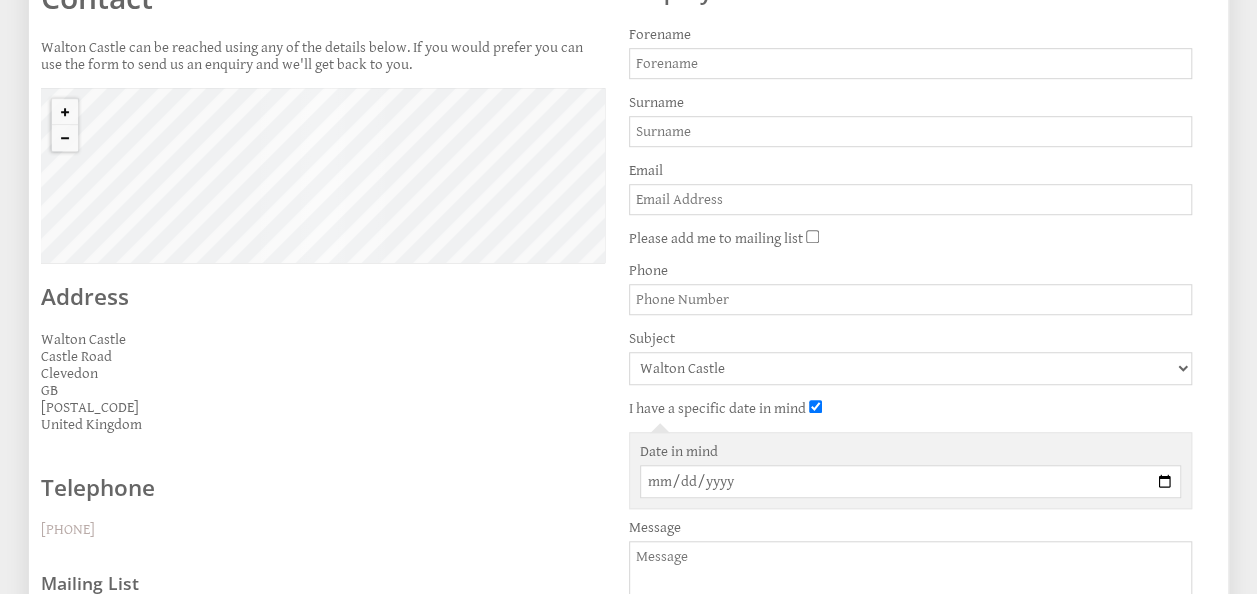 click on "© MapTiler   © OpenStreetMap contributors" at bounding box center (323, 175) 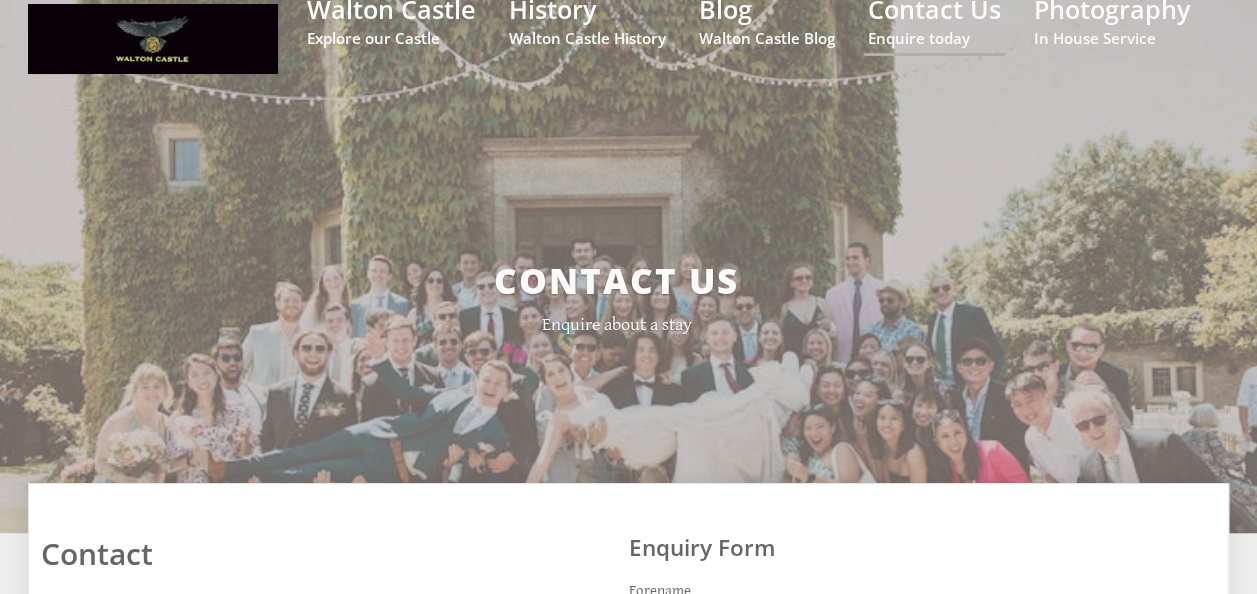 scroll, scrollTop: 0, scrollLeft: 0, axis: both 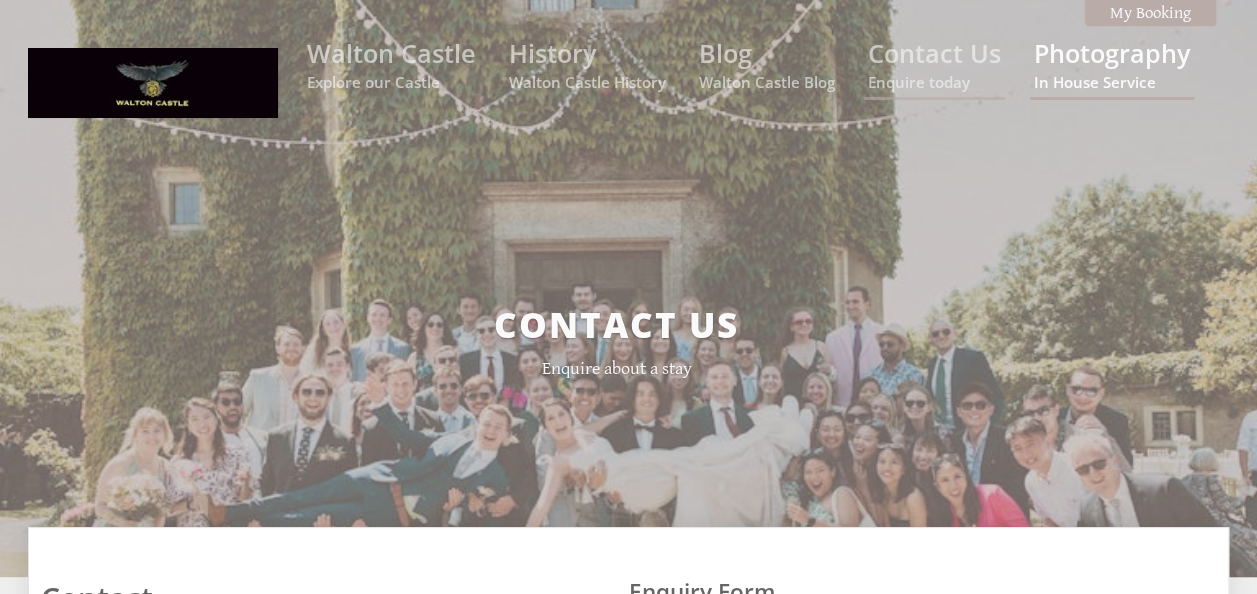 click on "Photography  In House Service" at bounding box center (1112, 64) 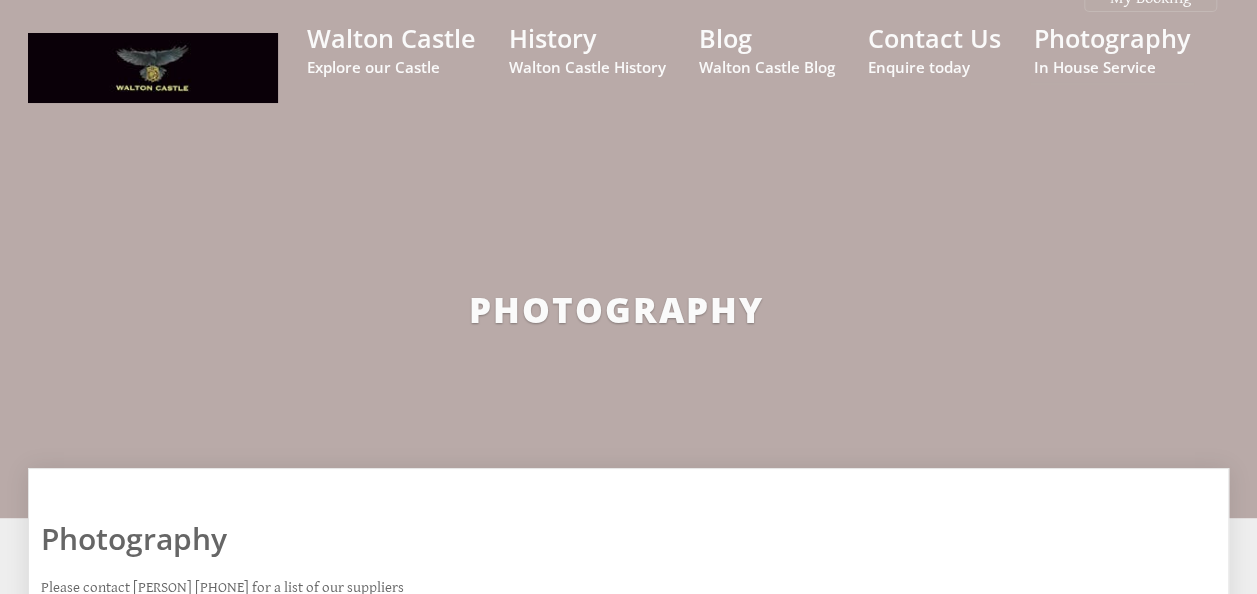 scroll, scrollTop: 0, scrollLeft: 0, axis: both 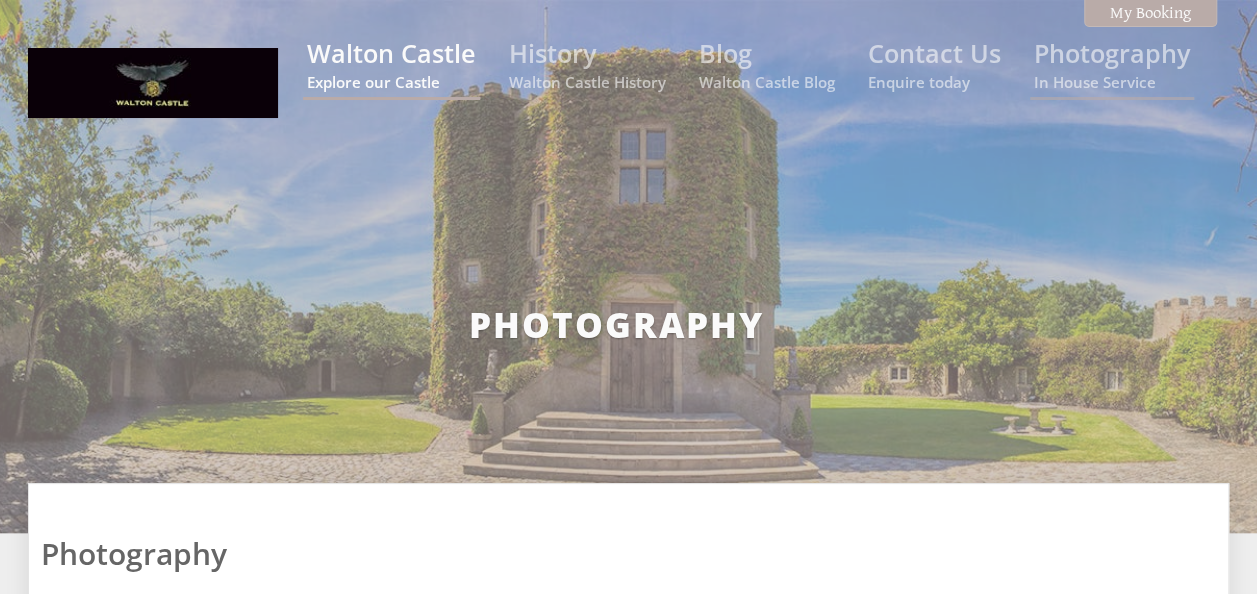 click on "Walton Castle  Explore our Castle" at bounding box center (391, 64) 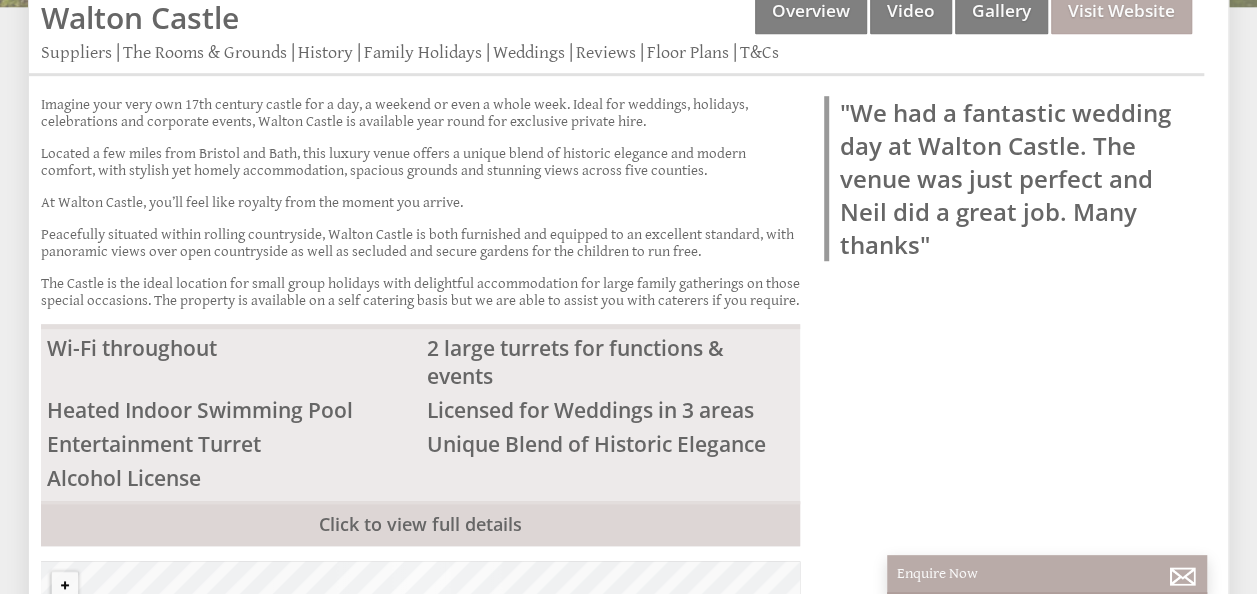 scroll, scrollTop: 614, scrollLeft: 0, axis: vertical 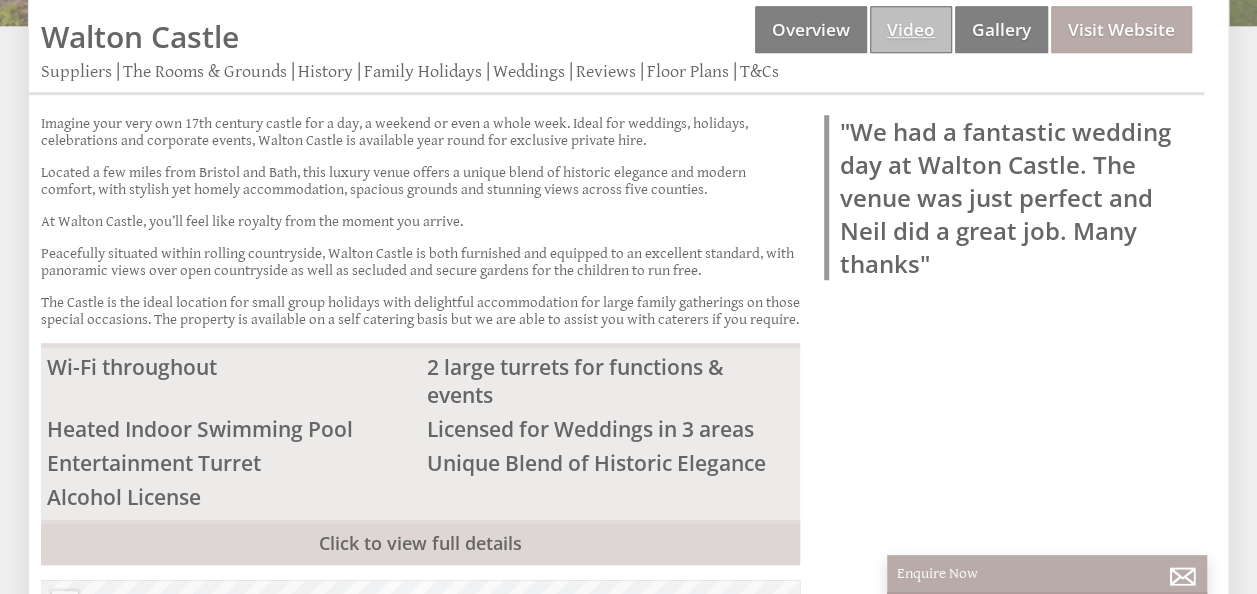 click on "Video" at bounding box center (911, 29) 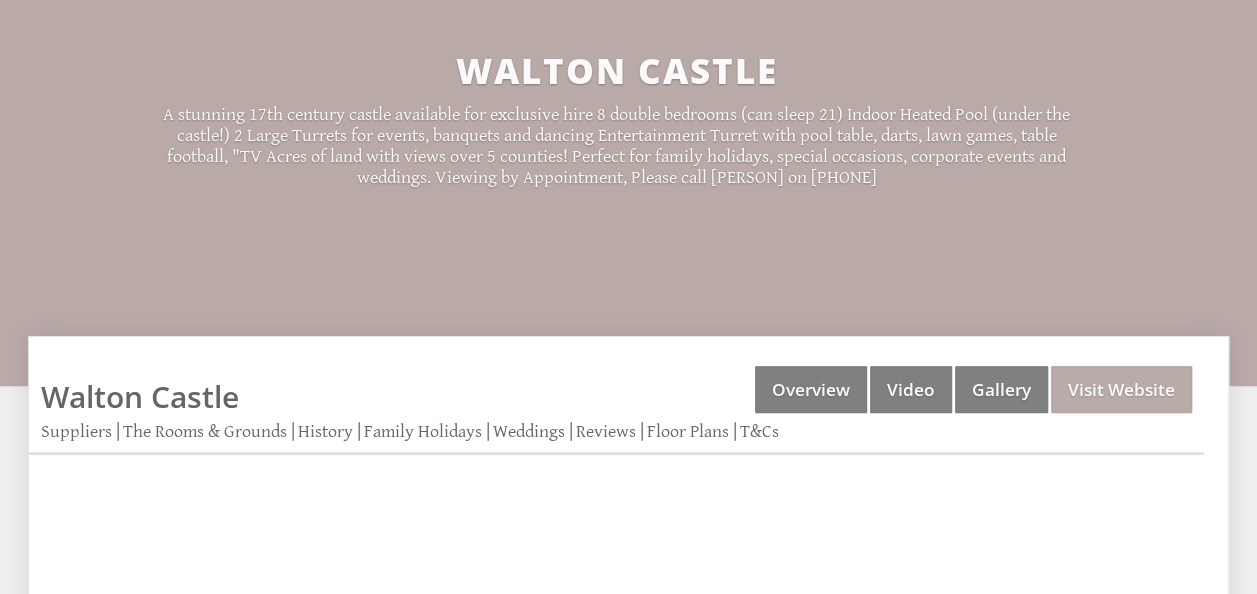 scroll, scrollTop: 400, scrollLeft: 0, axis: vertical 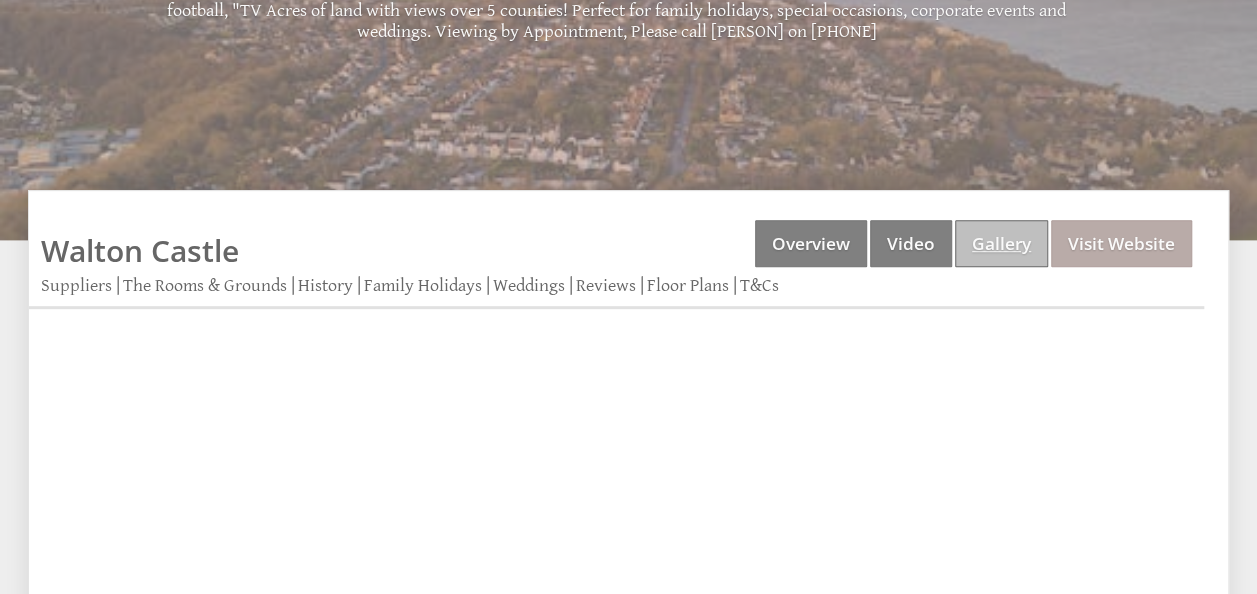 click on "Gallery" at bounding box center [1001, 243] 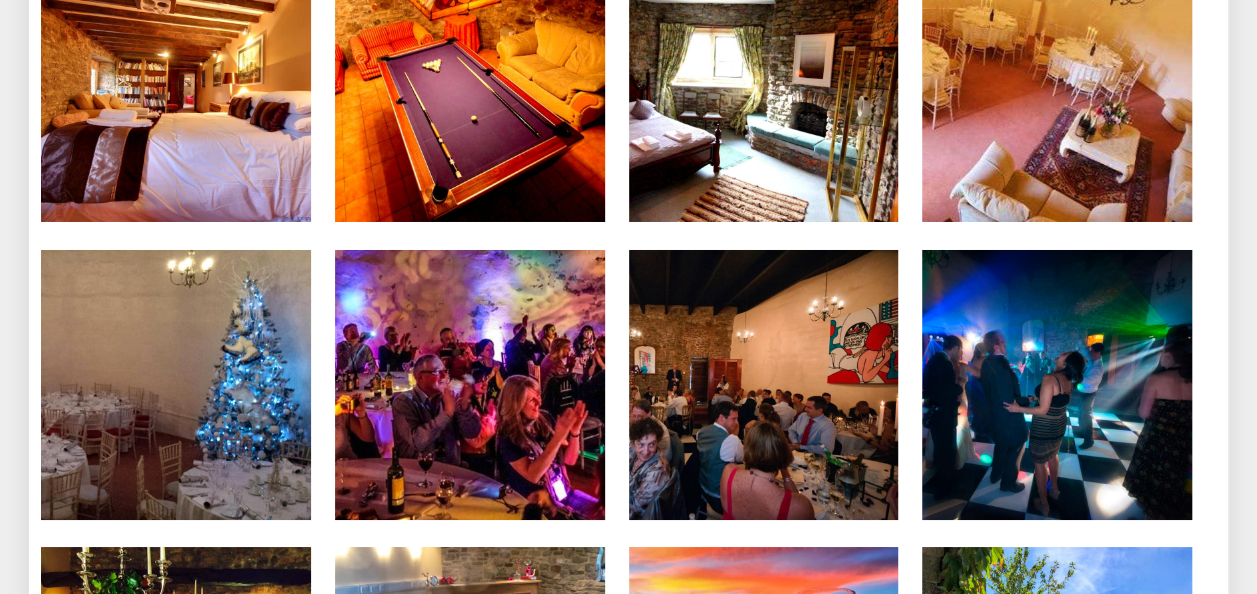 scroll, scrollTop: 3500, scrollLeft: 0, axis: vertical 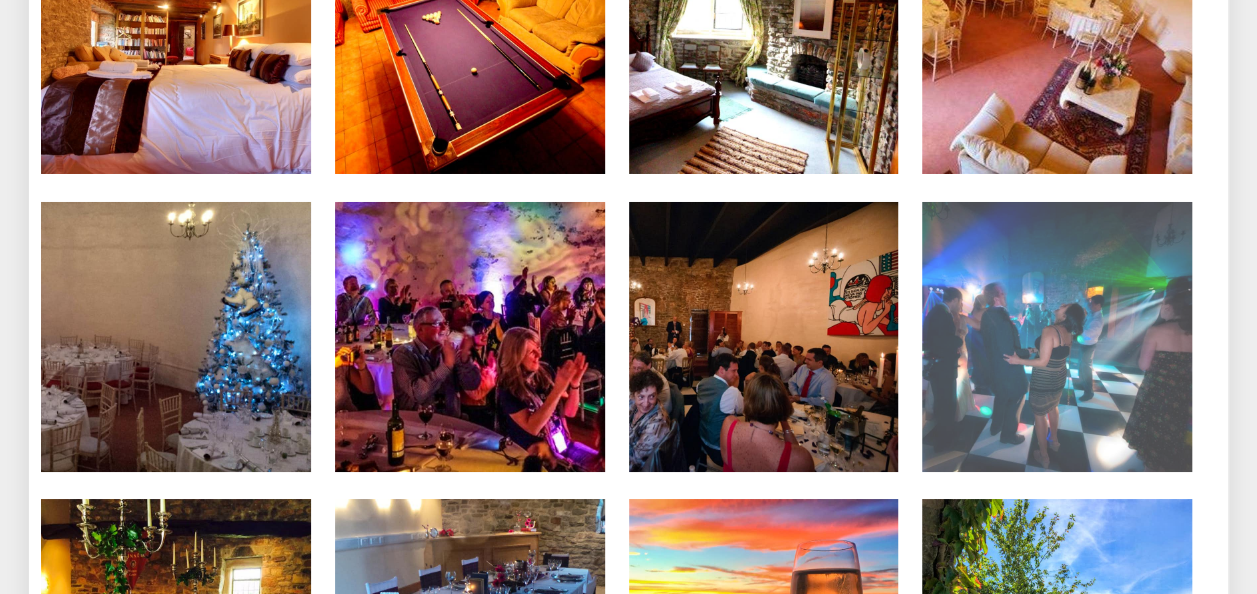 click at bounding box center (1057, 337) 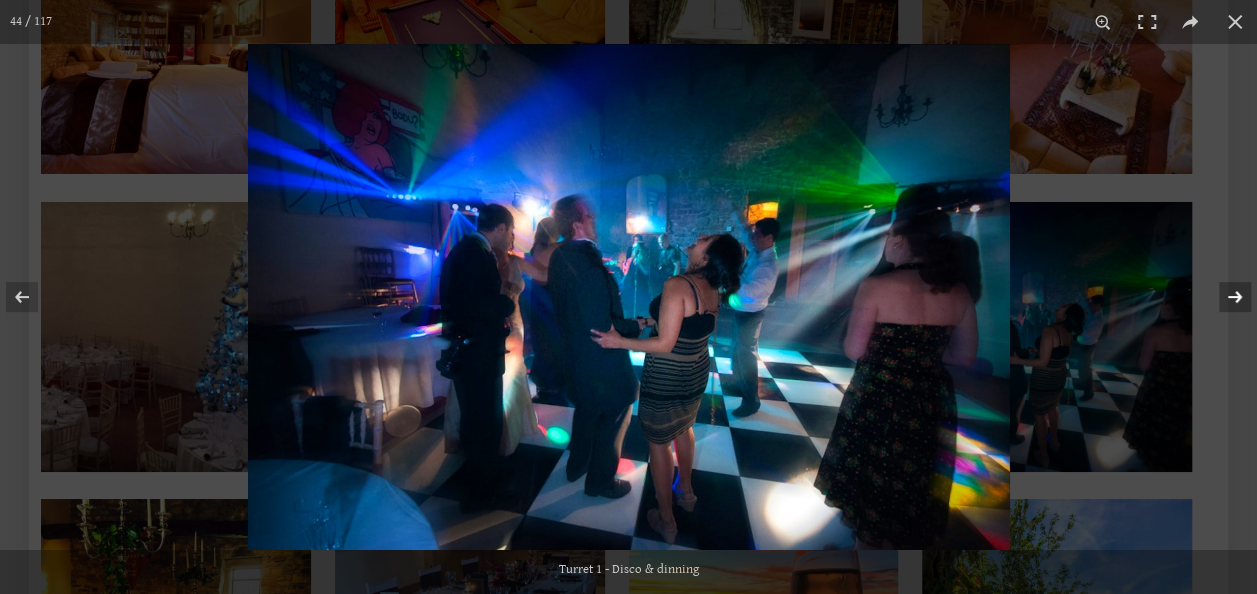 click at bounding box center [1222, 297] 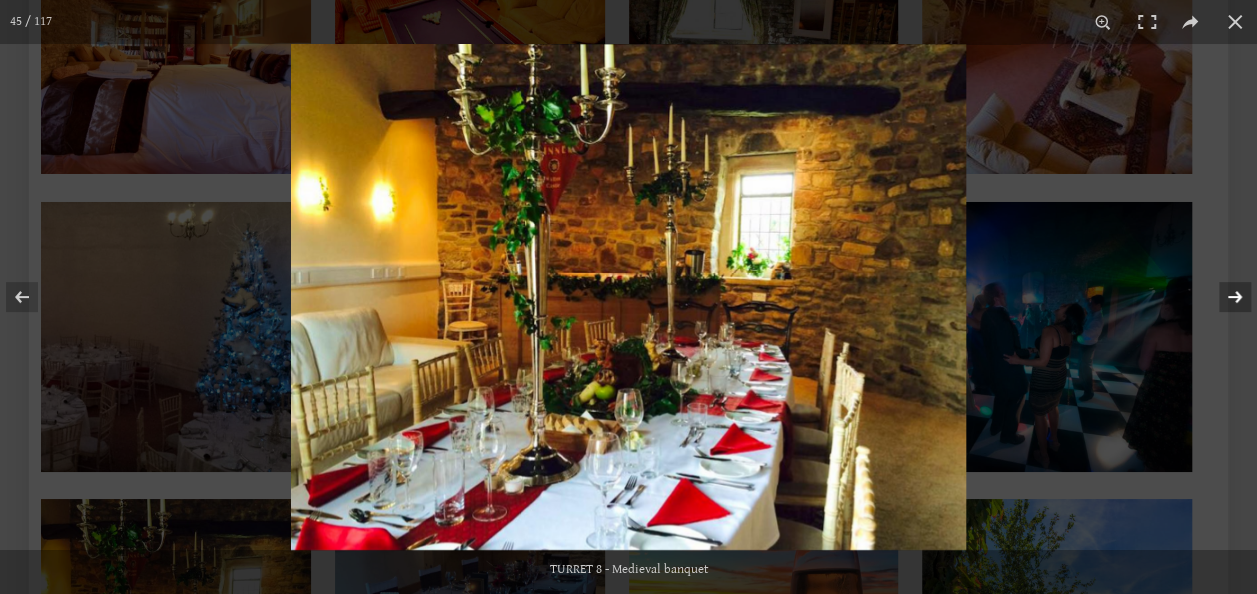 click at bounding box center (1222, 297) 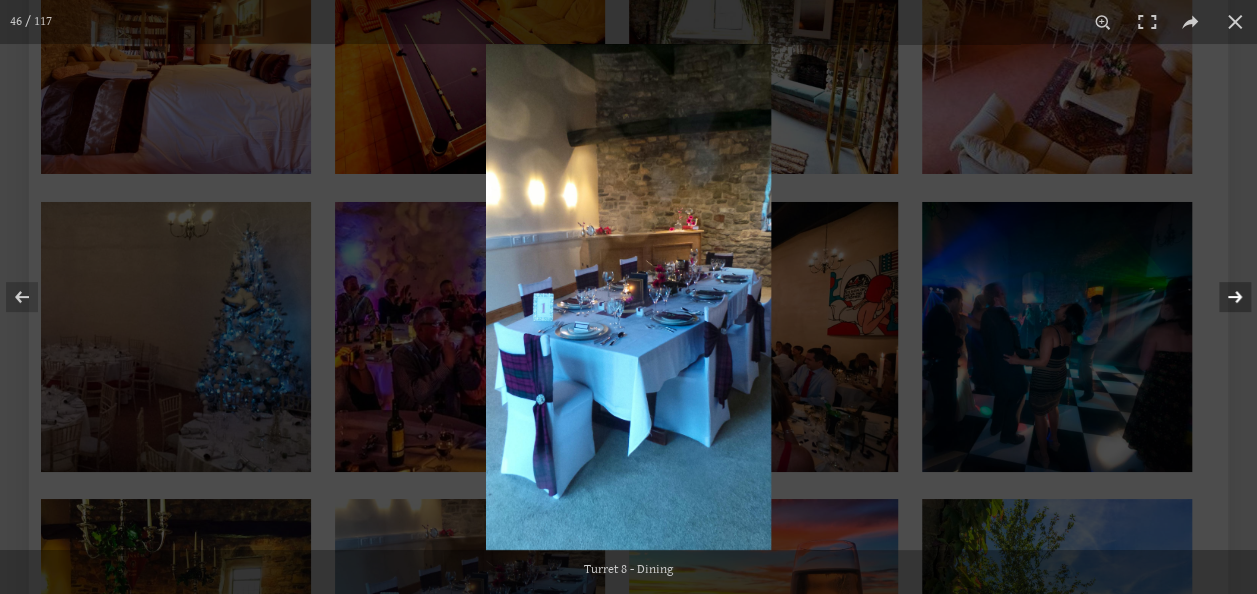 click at bounding box center (1222, 297) 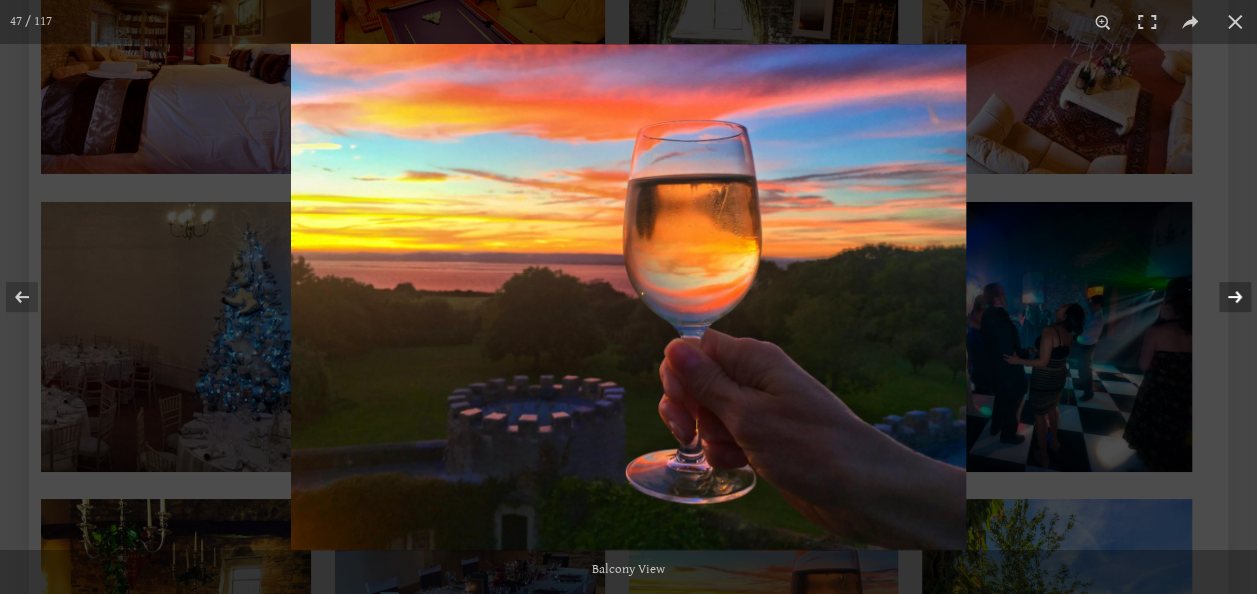 click at bounding box center [1222, 297] 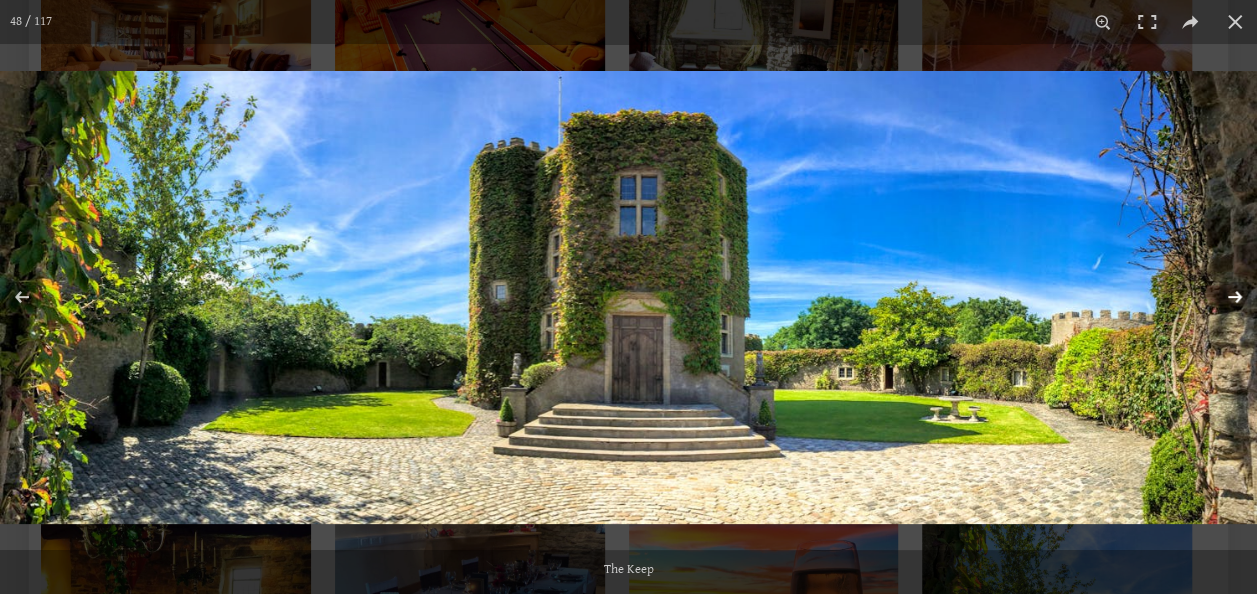 click at bounding box center [1222, 297] 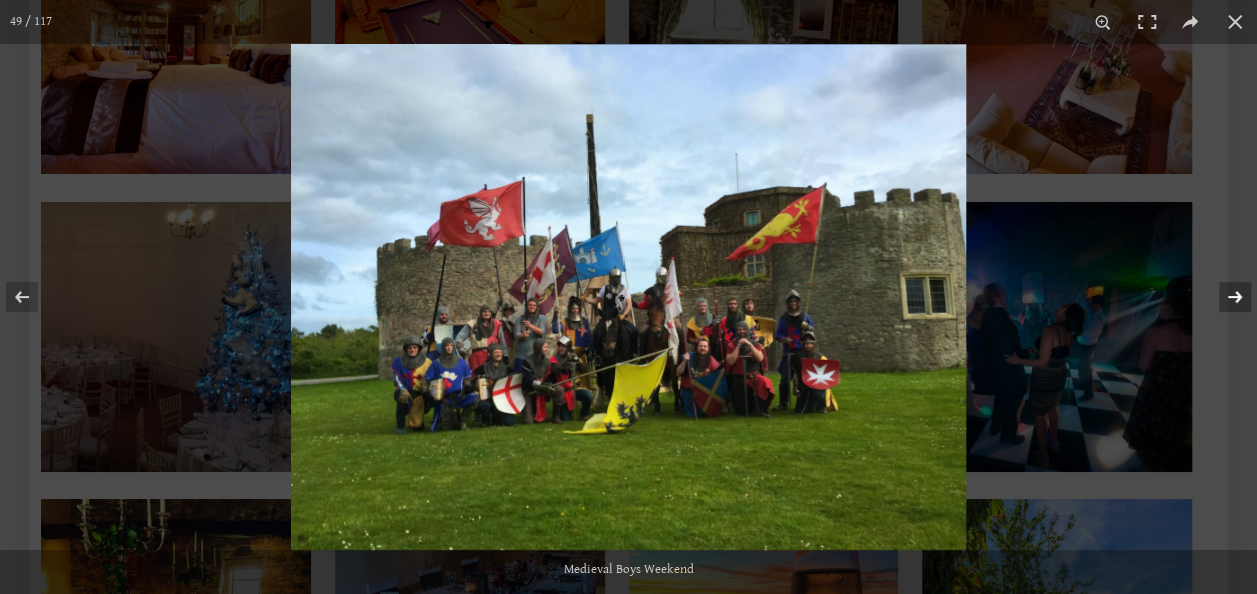 click at bounding box center [1222, 297] 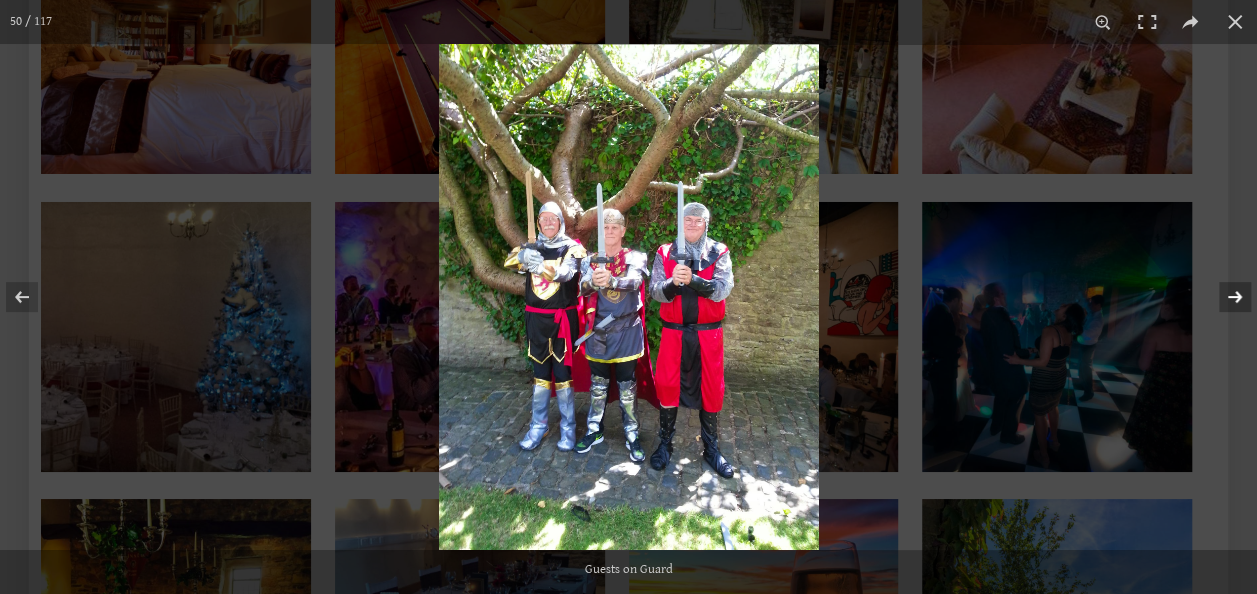 click at bounding box center [1222, 297] 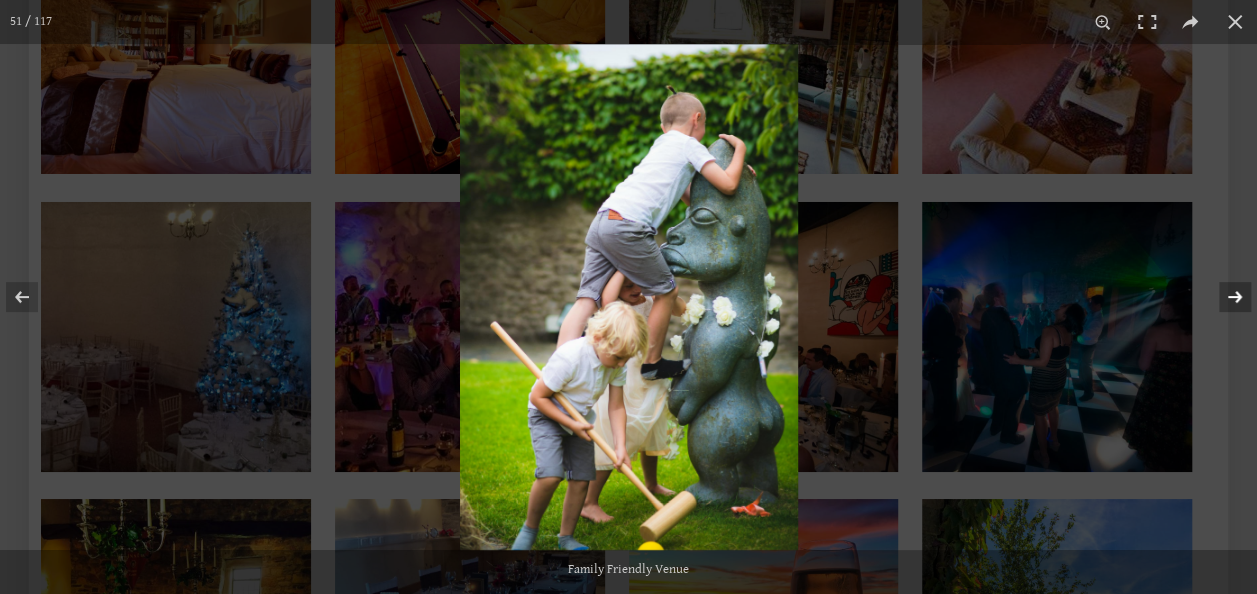 click at bounding box center (1222, 297) 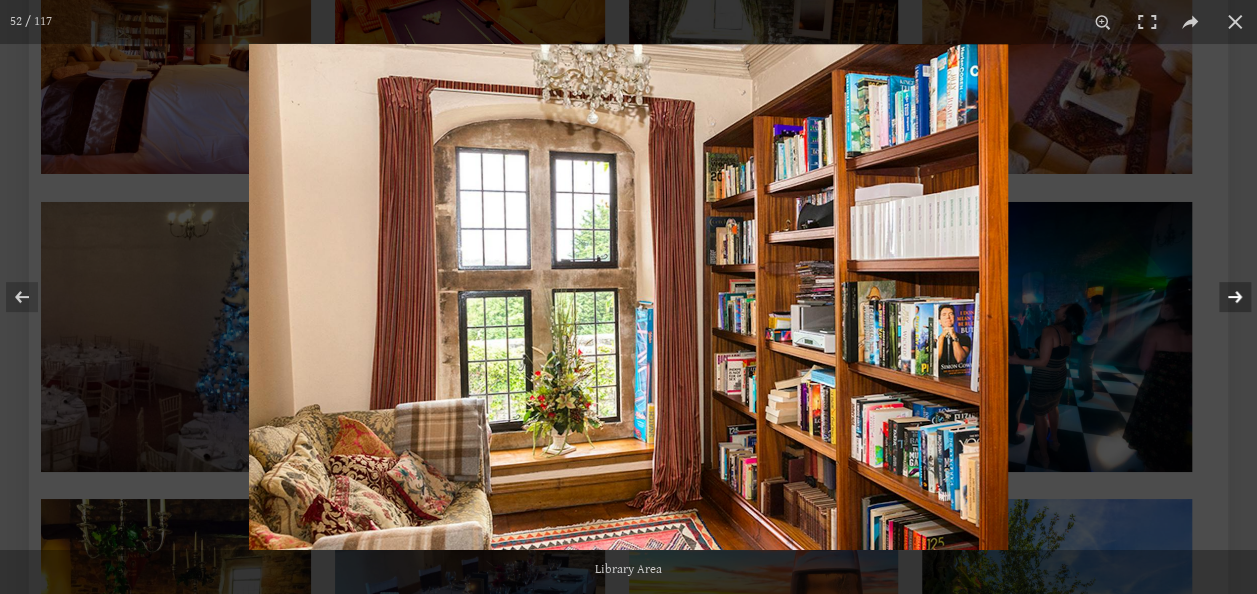 click at bounding box center [1222, 297] 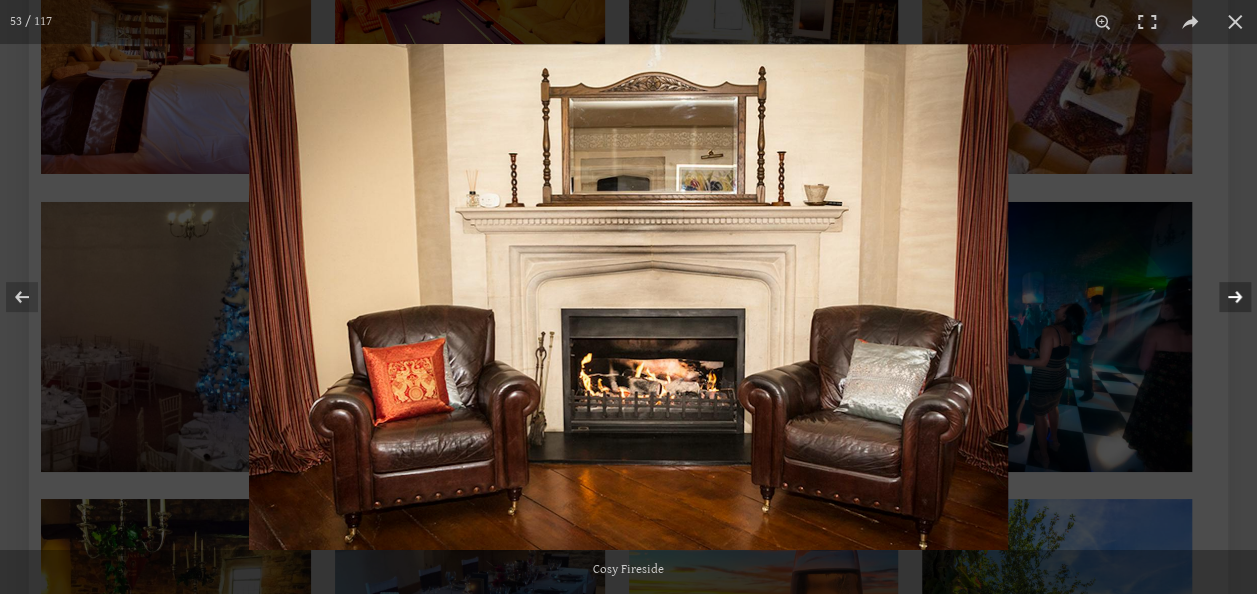 click at bounding box center [1222, 297] 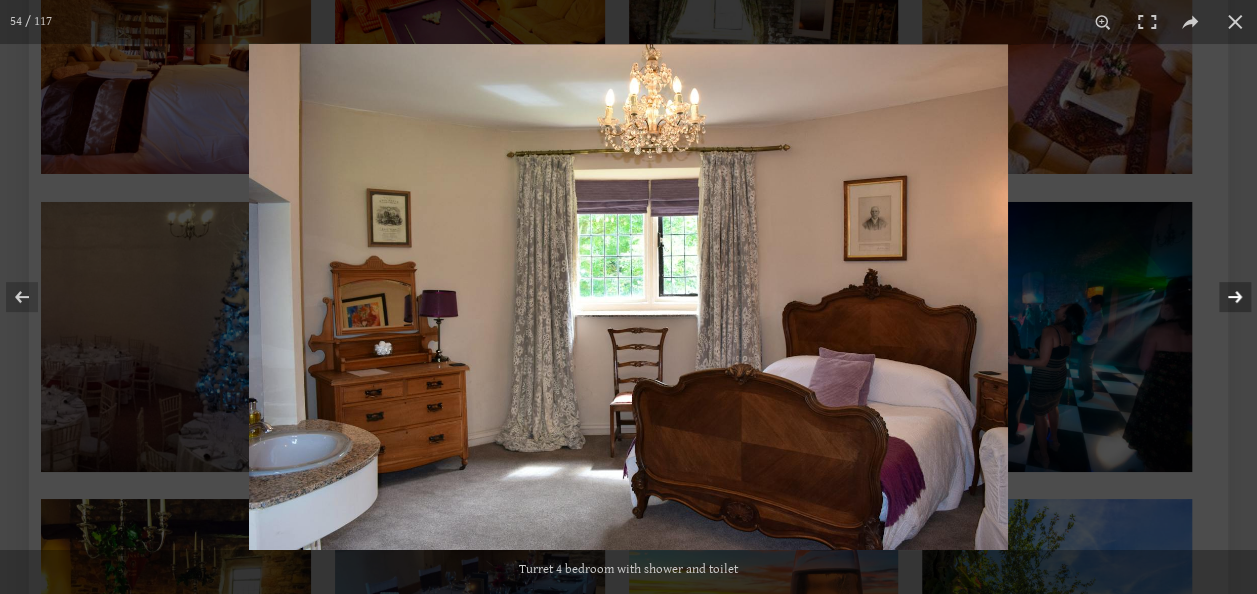 click at bounding box center [1222, 297] 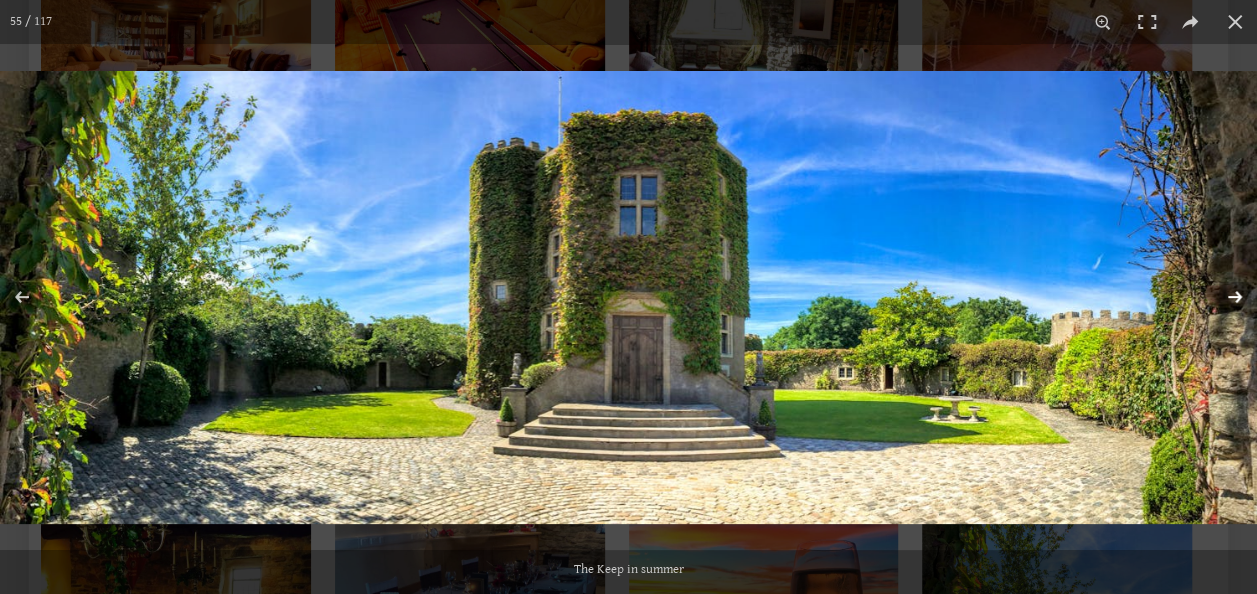 click at bounding box center [1222, 297] 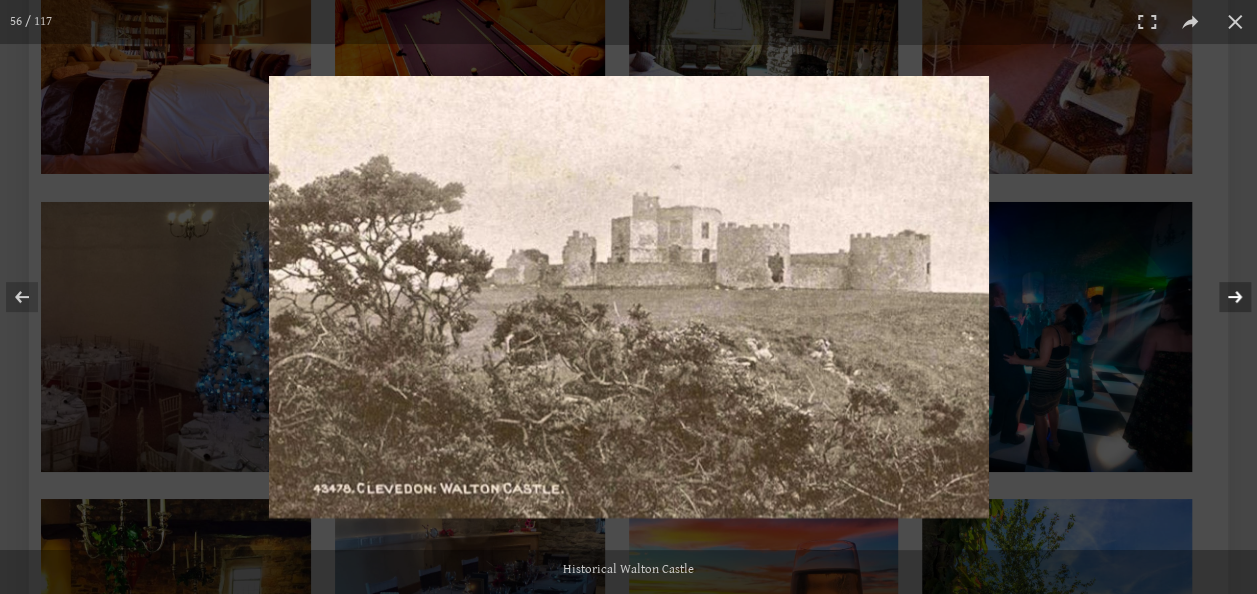 click at bounding box center (1222, 297) 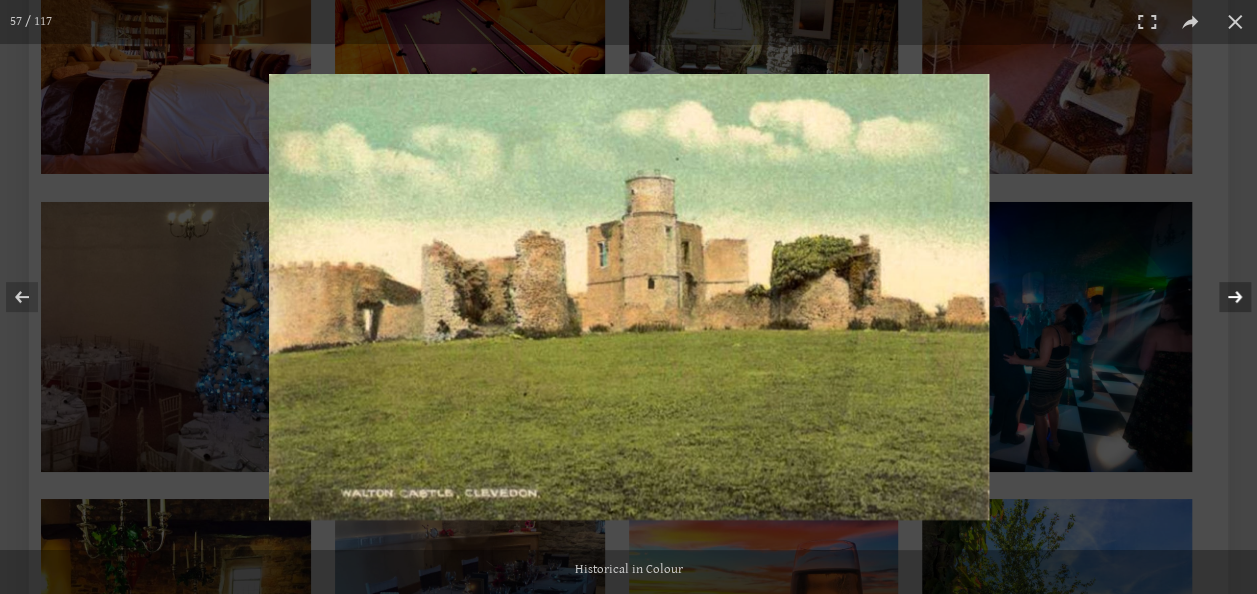 click at bounding box center [1222, 297] 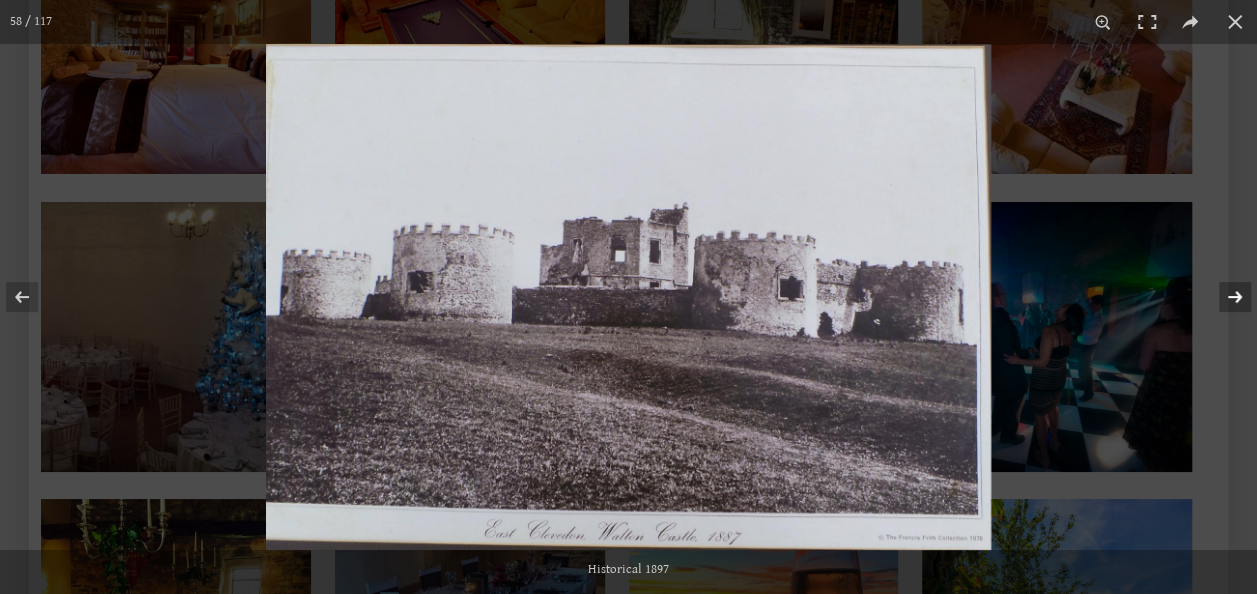 click at bounding box center (1222, 297) 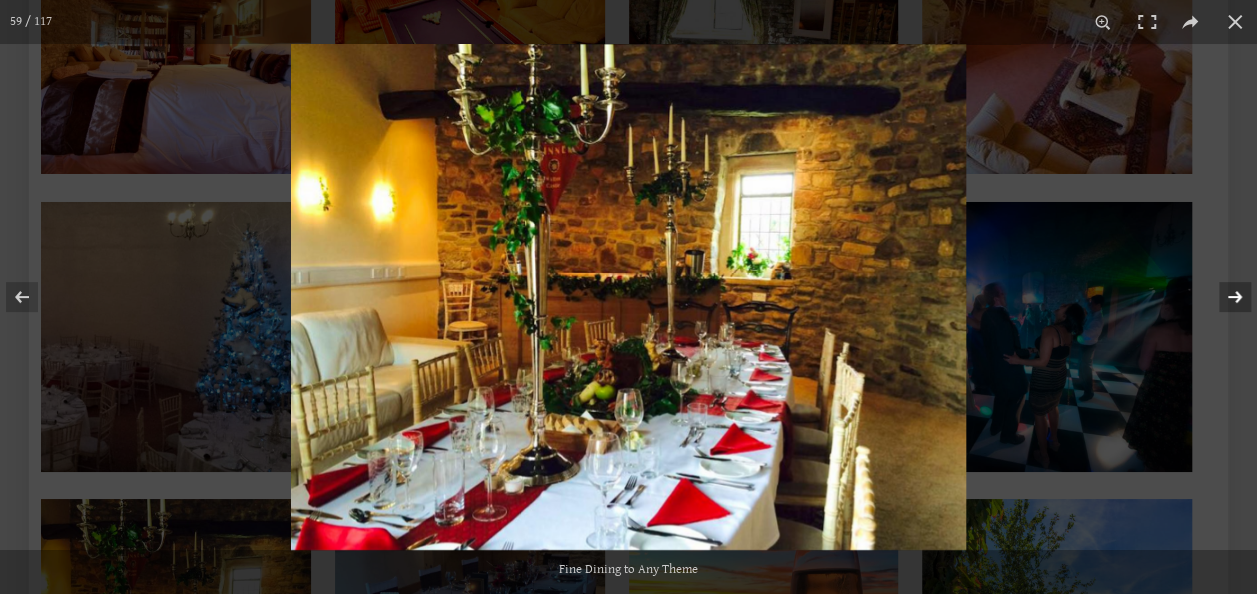 click at bounding box center [1222, 297] 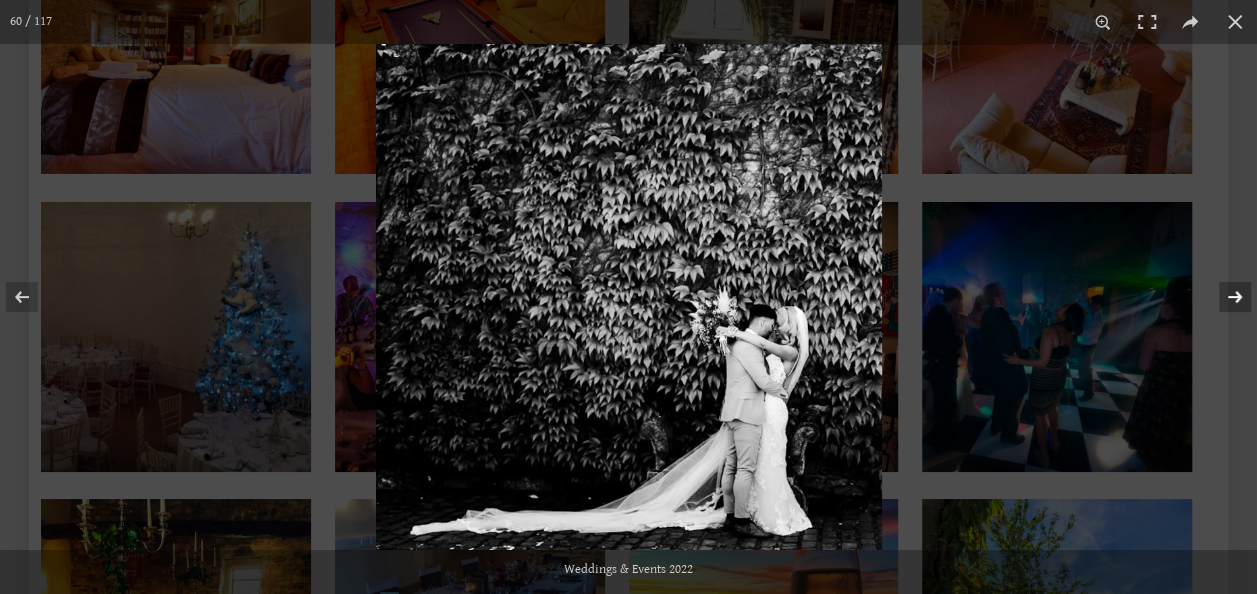 click at bounding box center (1222, 297) 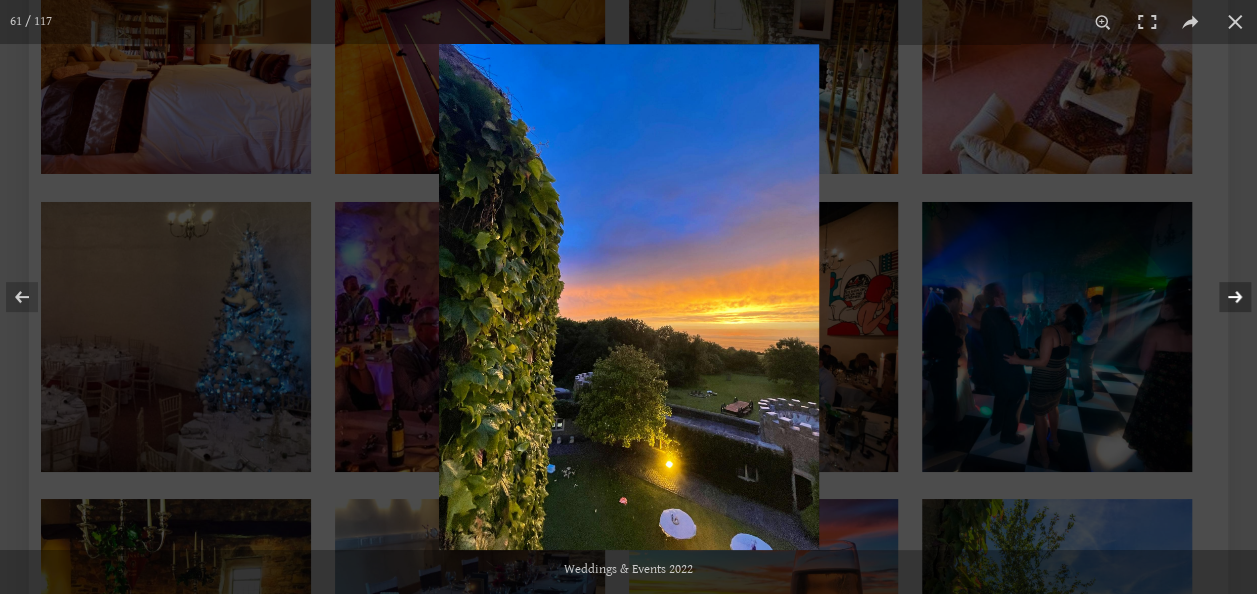 click at bounding box center [1222, 297] 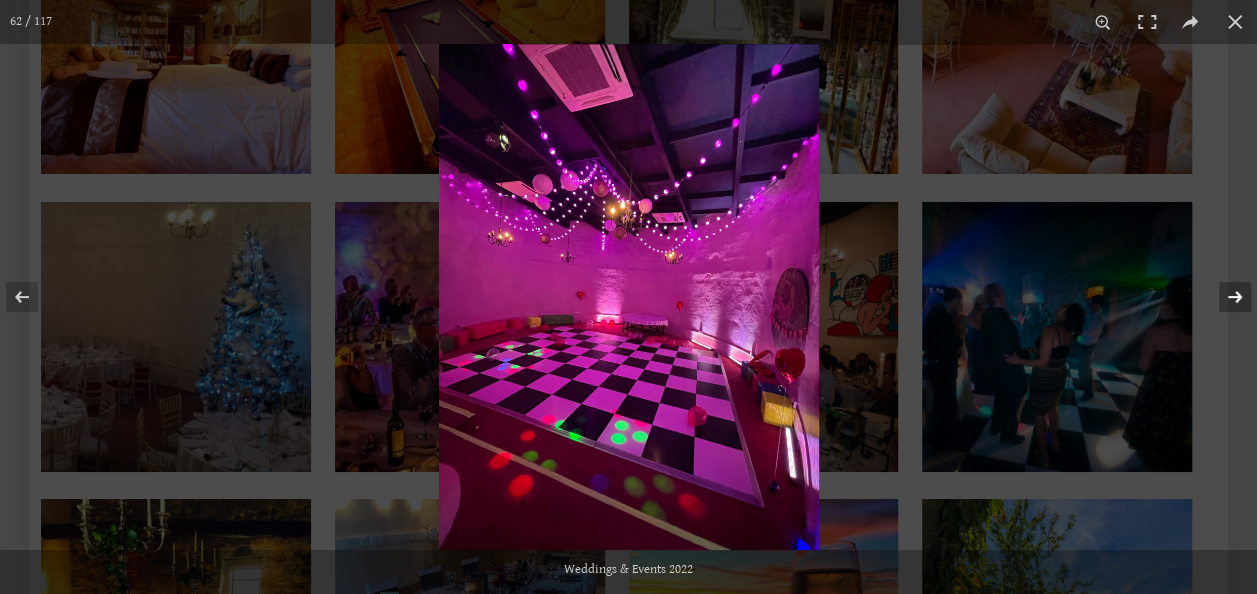 click at bounding box center (1222, 297) 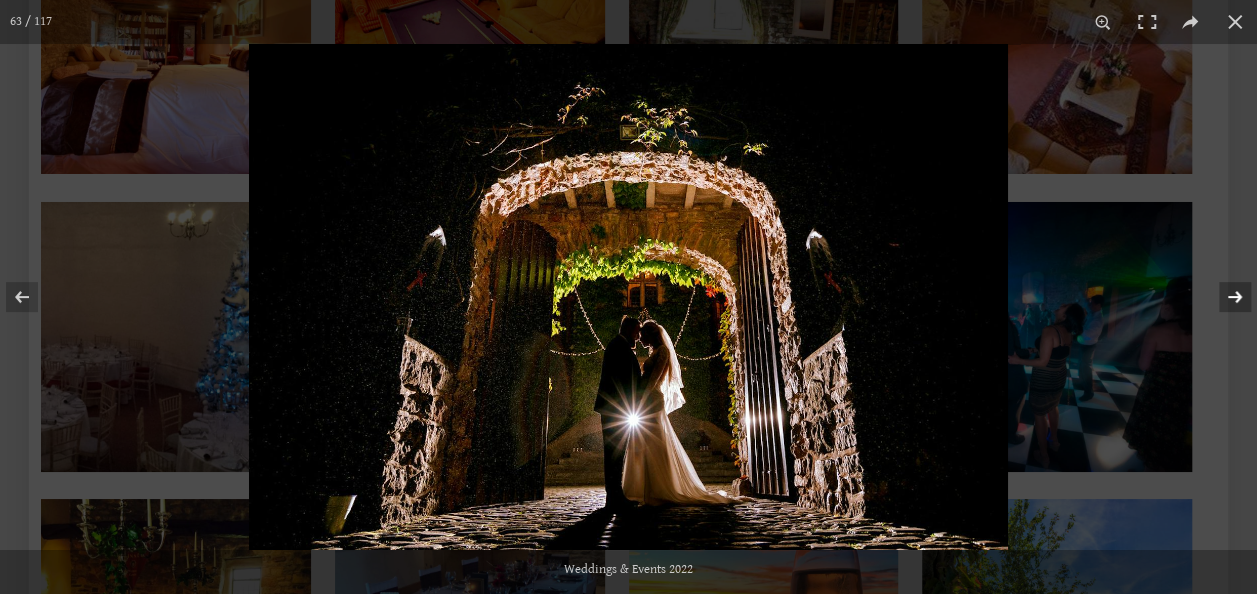 click at bounding box center (1222, 297) 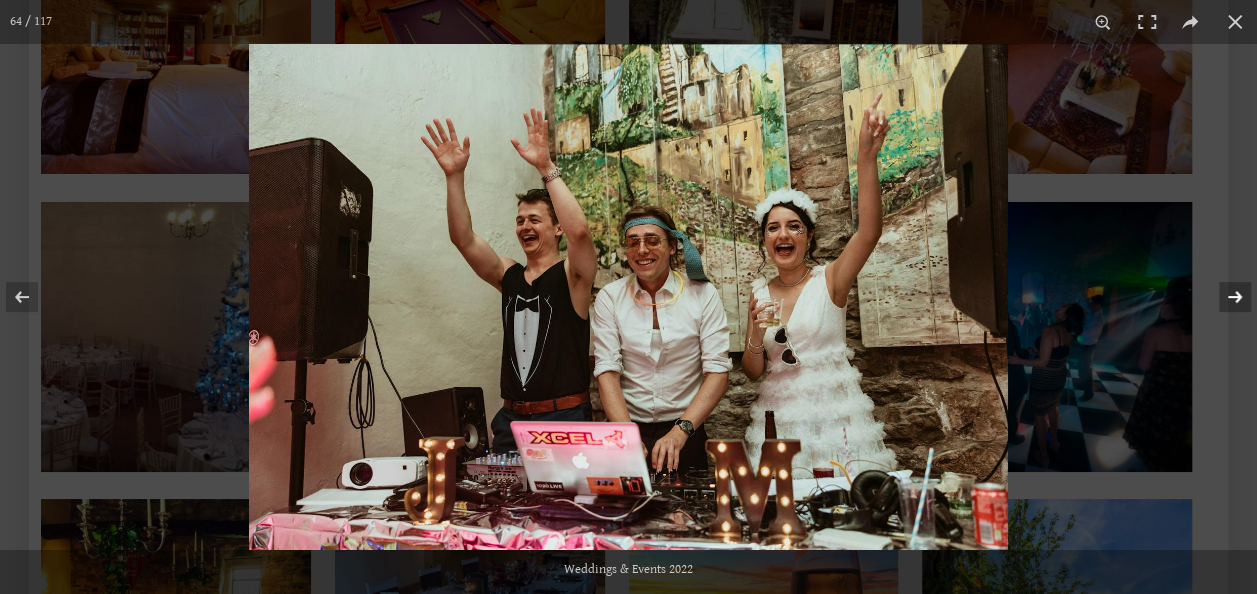 click at bounding box center (1222, 297) 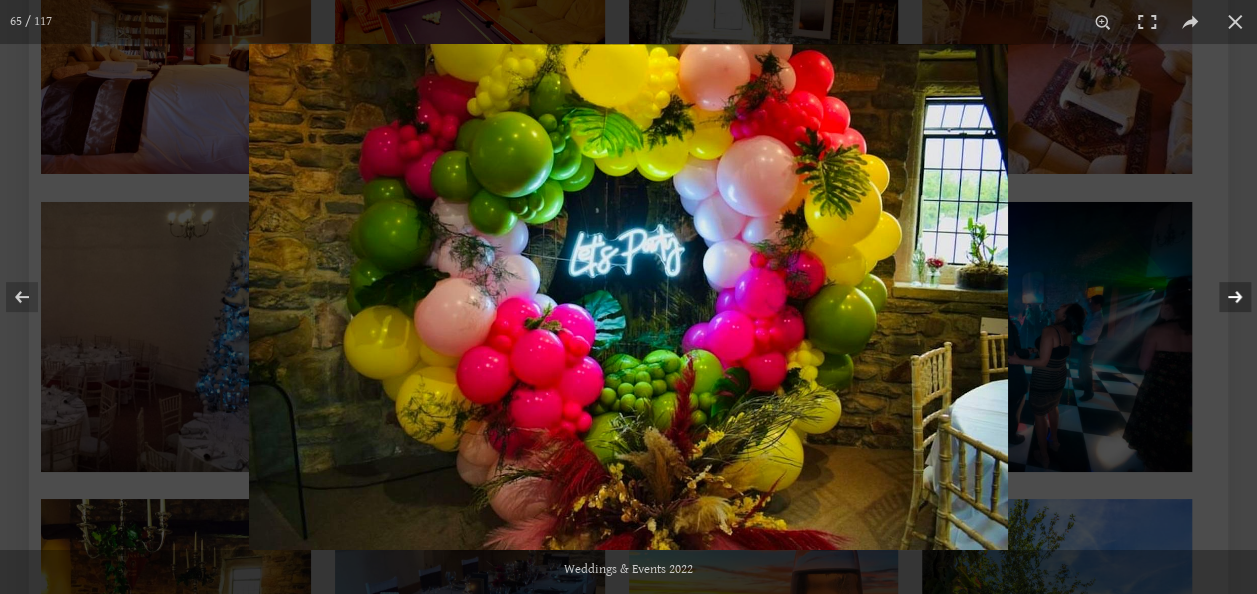 click at bounding box center [1222, 297] 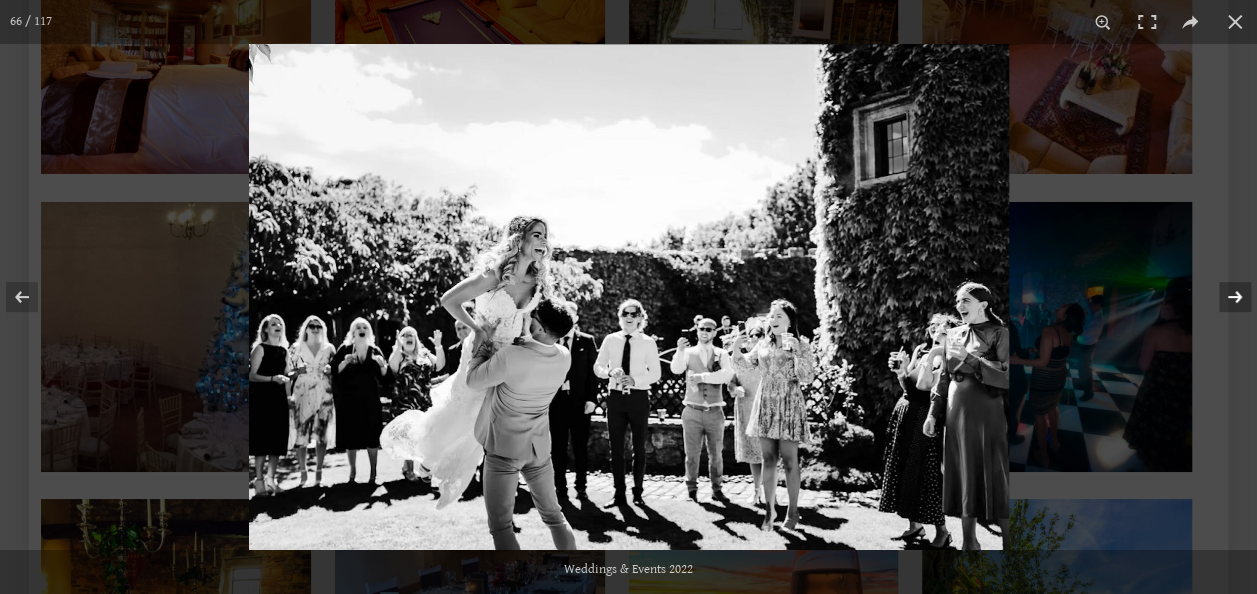 click at bounding box center (1222, 297) 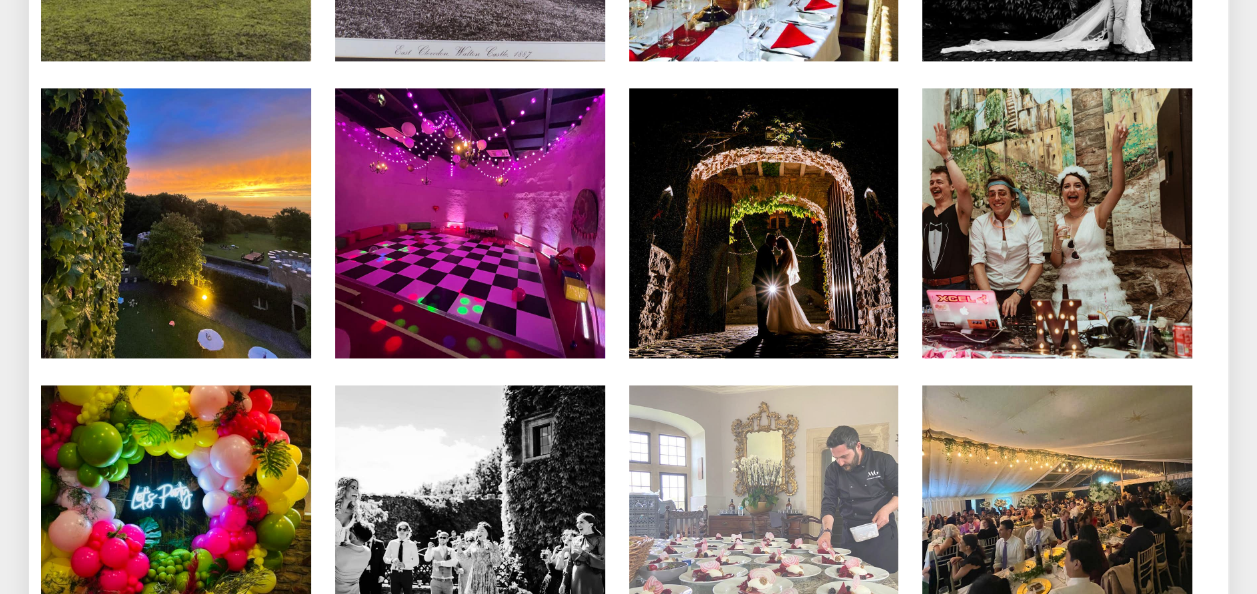 scroll, scrollTop: 5300, scrollLeft: 0, axis: vertical 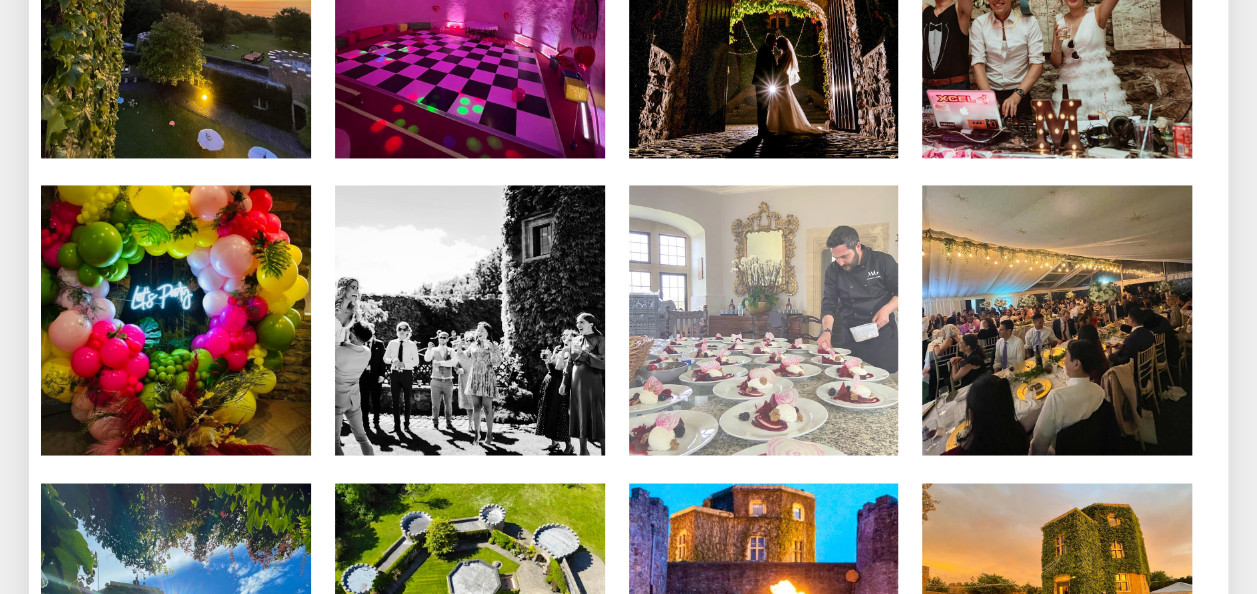 click at bounding box center (764, 320) 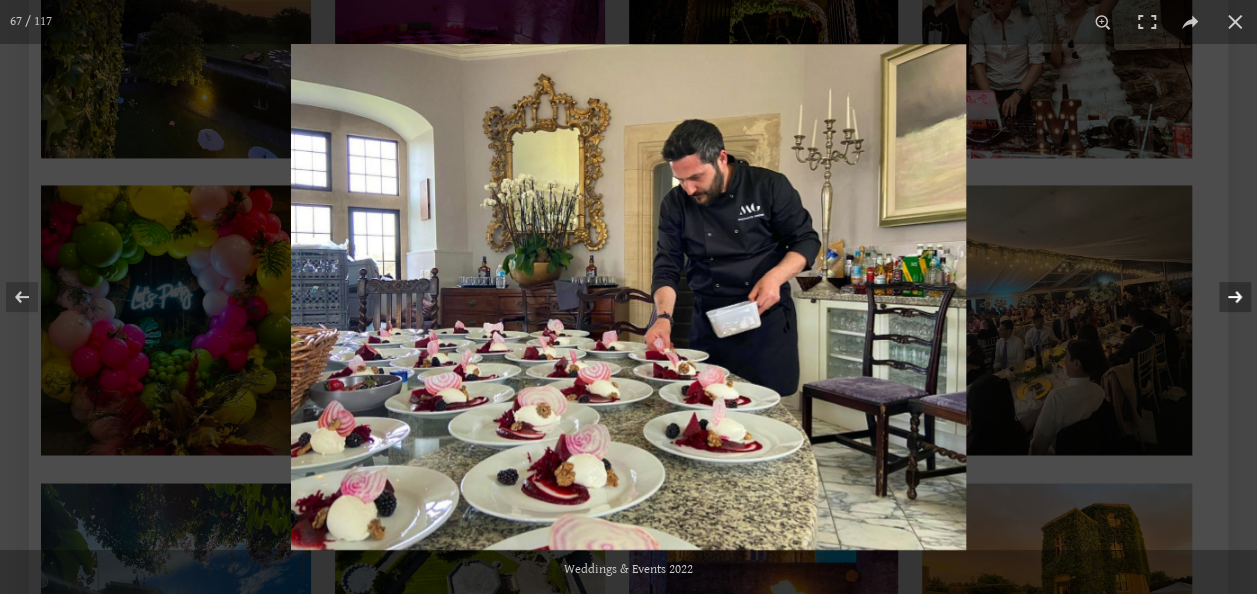click at bounding box center [1222, 297] 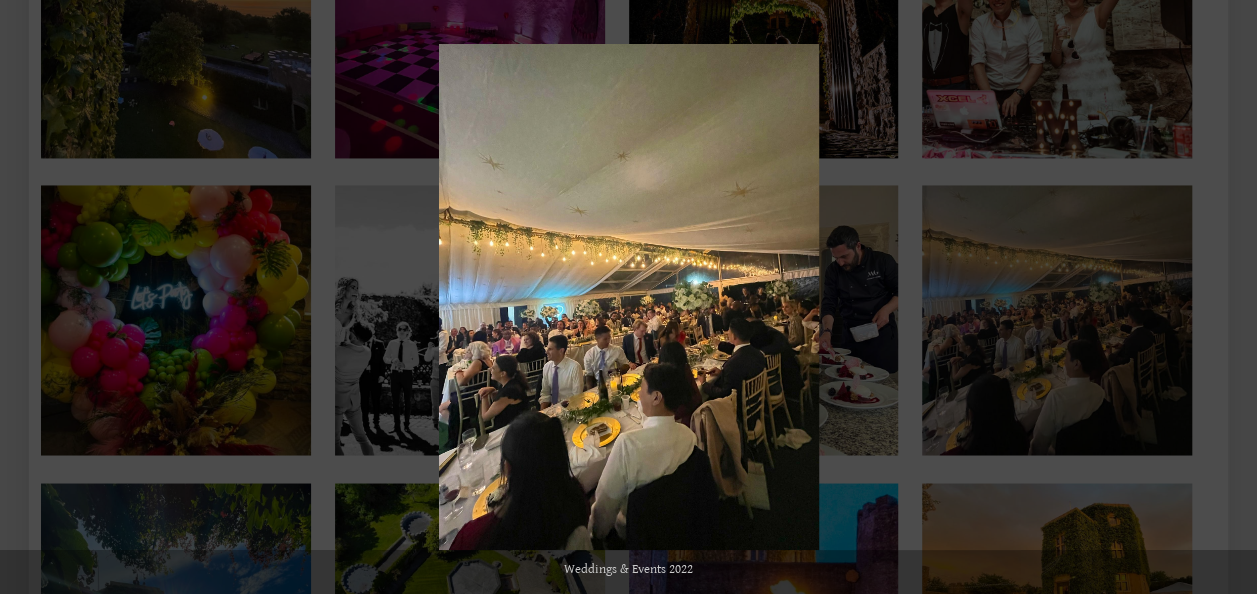 click at bounding box center [1222, 297] 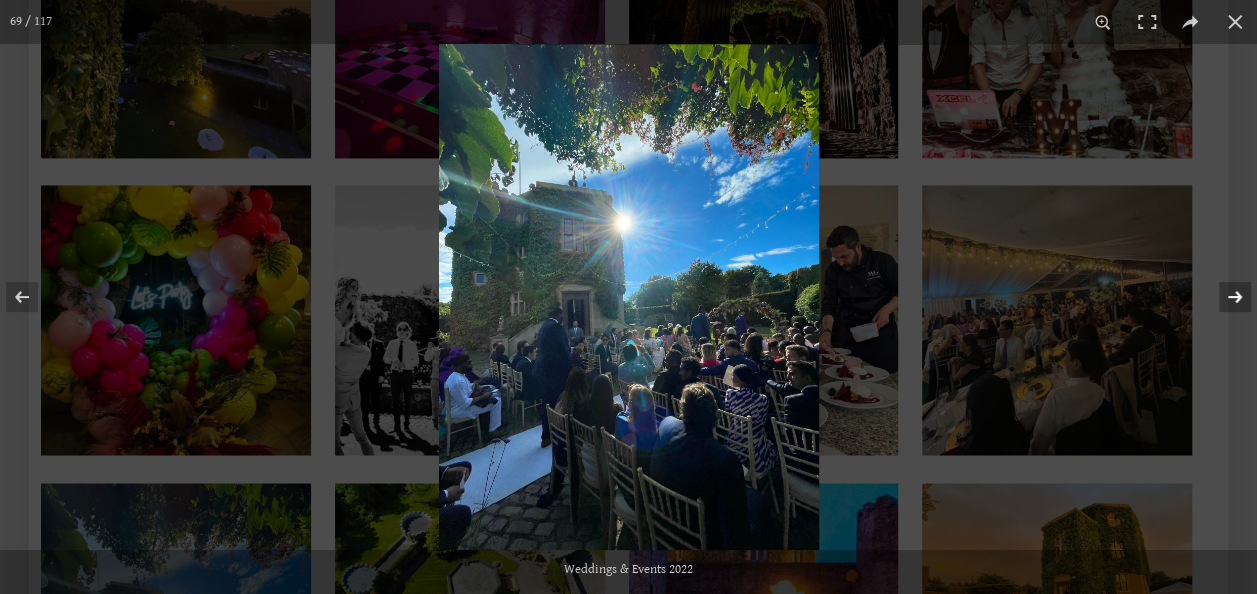 click at bounding box center (1222, 297) 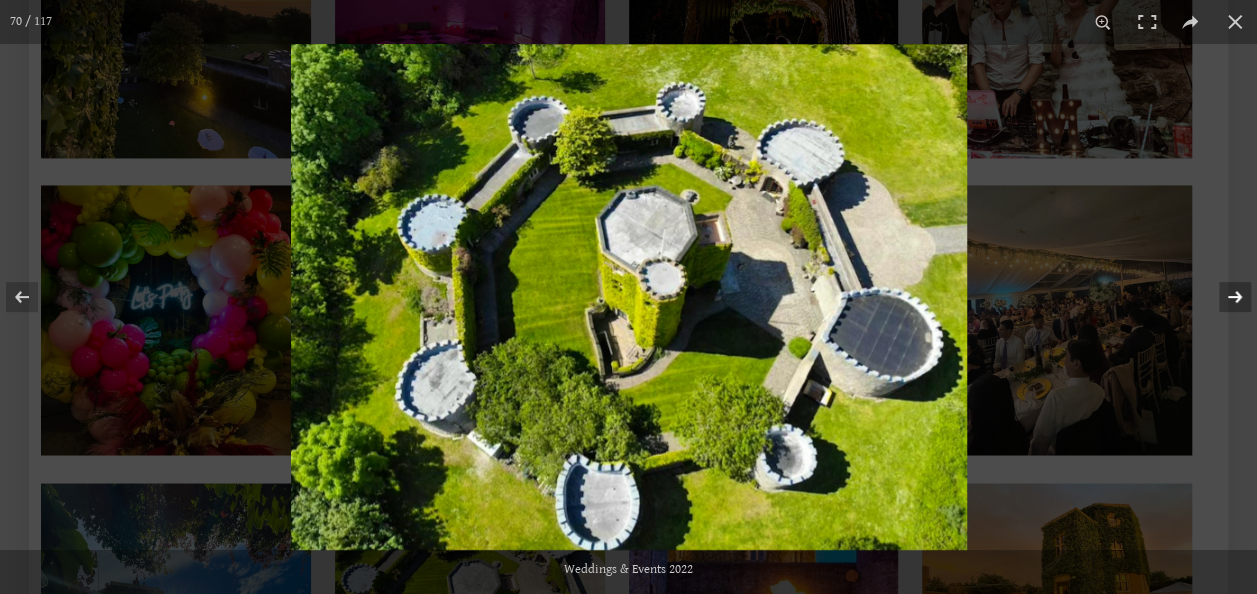 click at bounding box center [1222, 297] 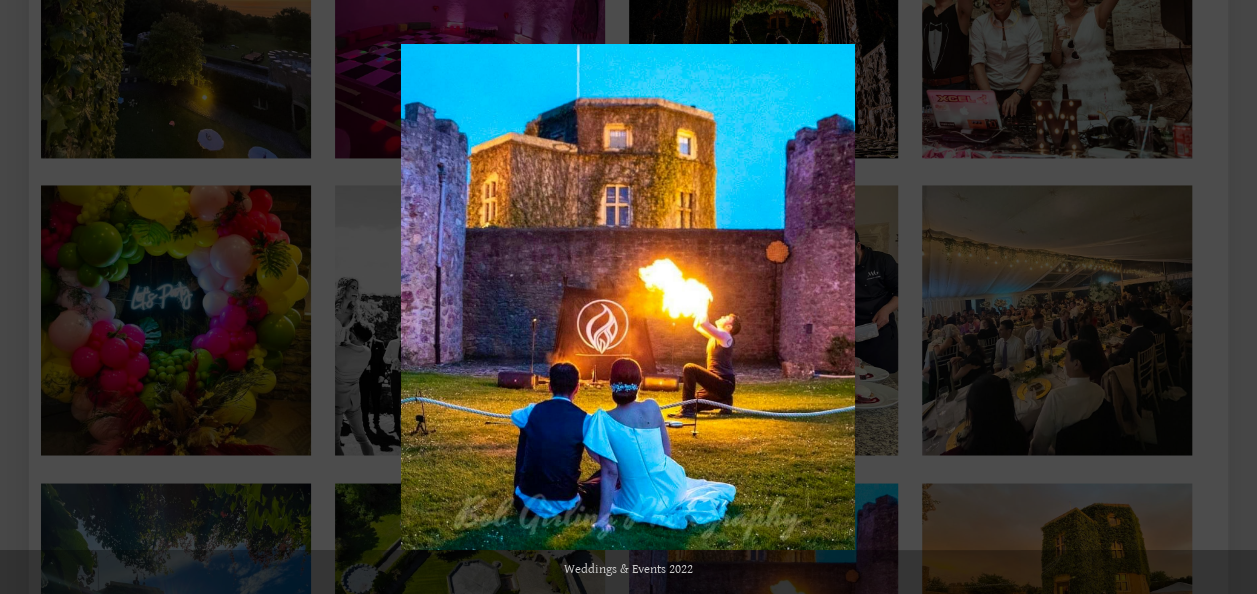click at bounding box center [1222, 297] 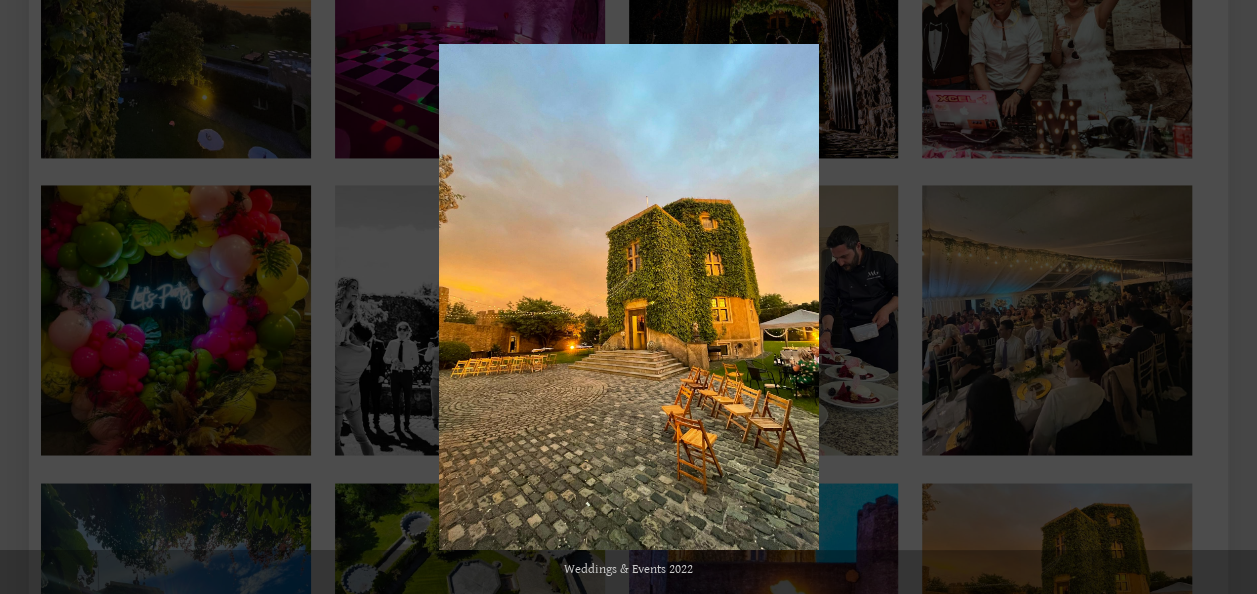 click at bounding box center (1222, 297) 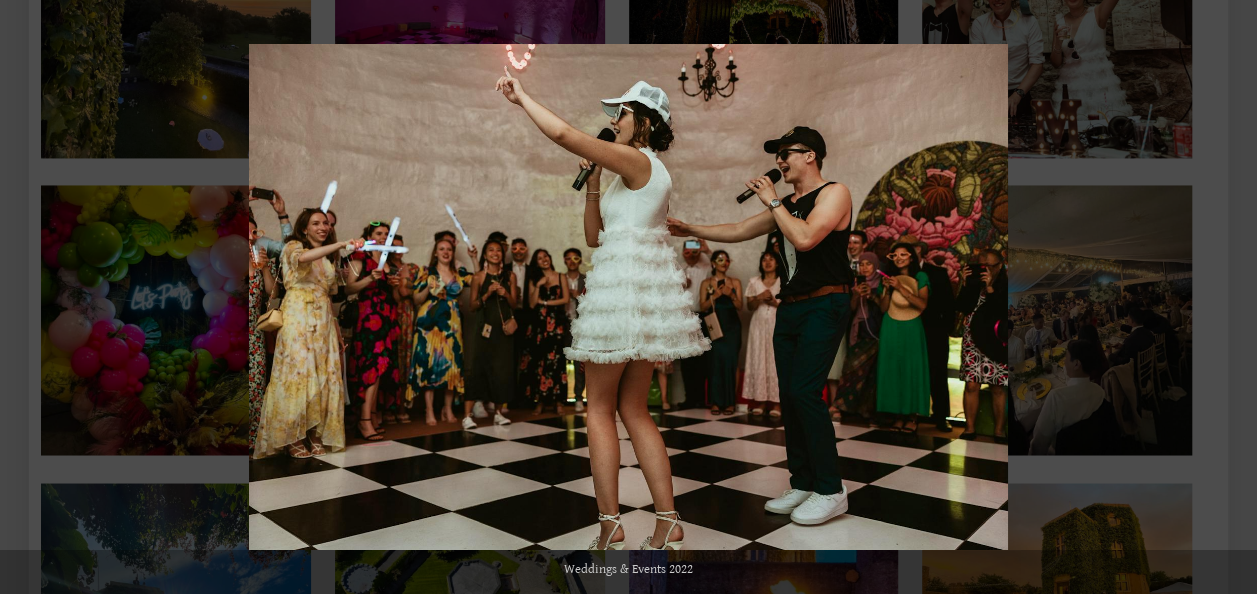 click at bounding box center [1222, 297] 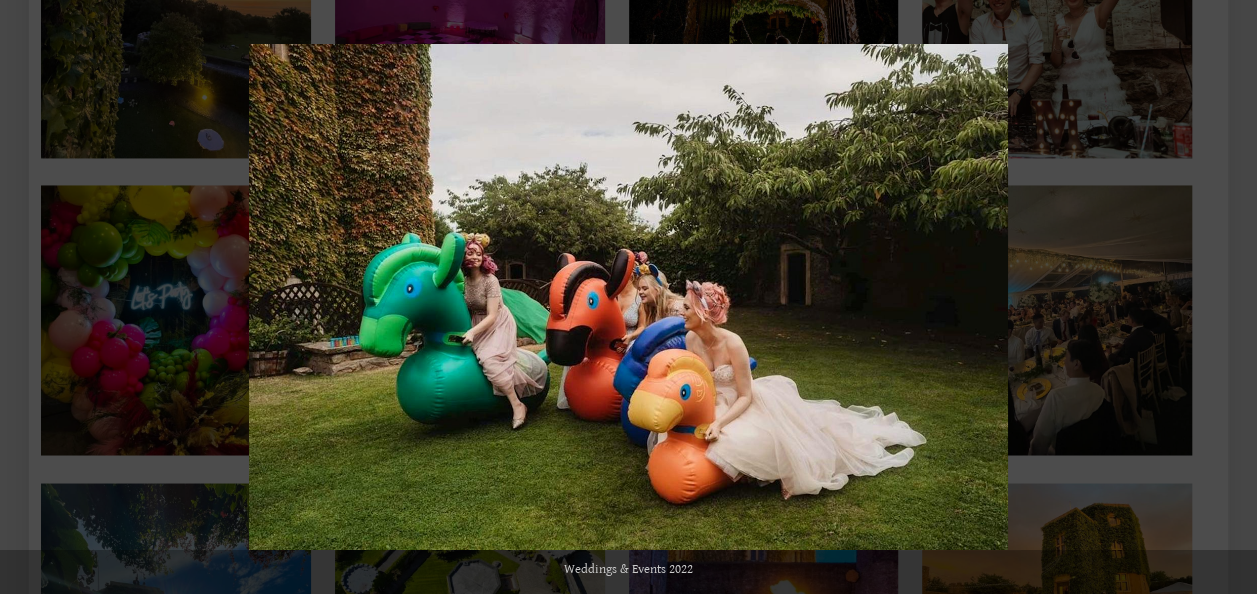 click at bounding box center [1222, 297] 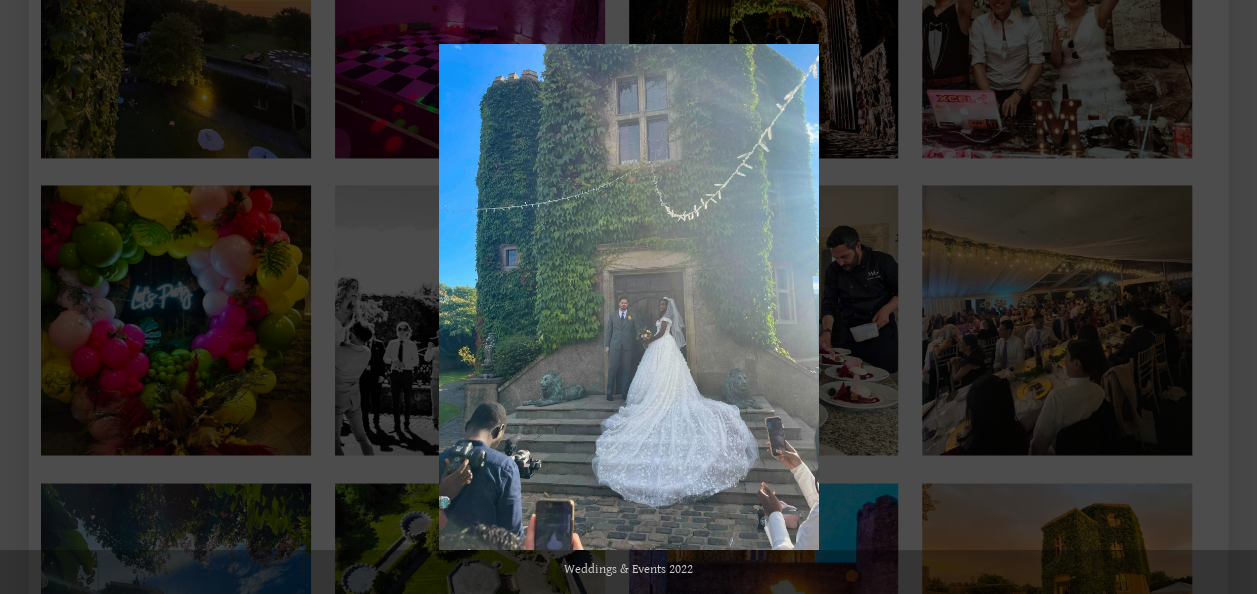 click at bounding box center [1222, 297] 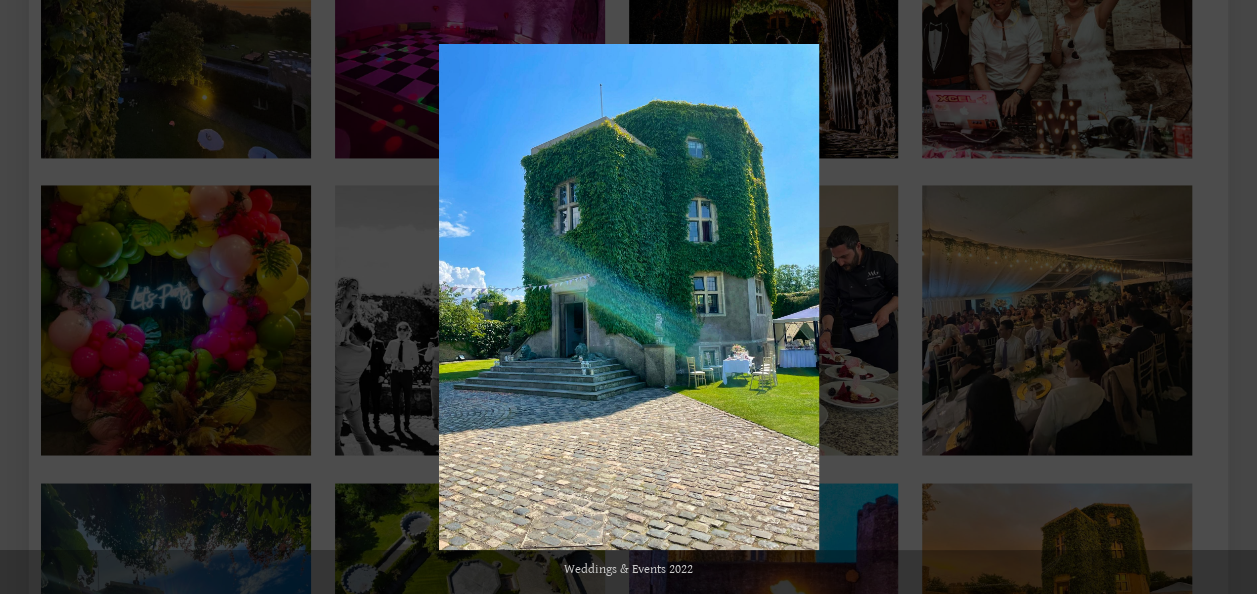 click at bounding box center [1222, 297] 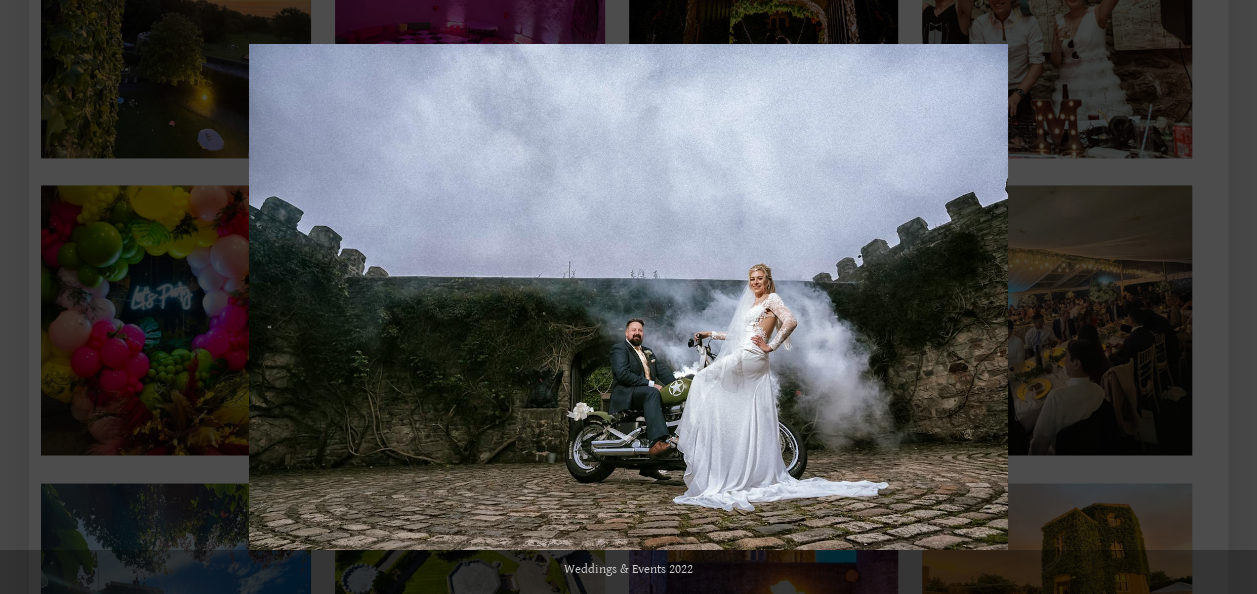 click at bounding box center [1222, 297] 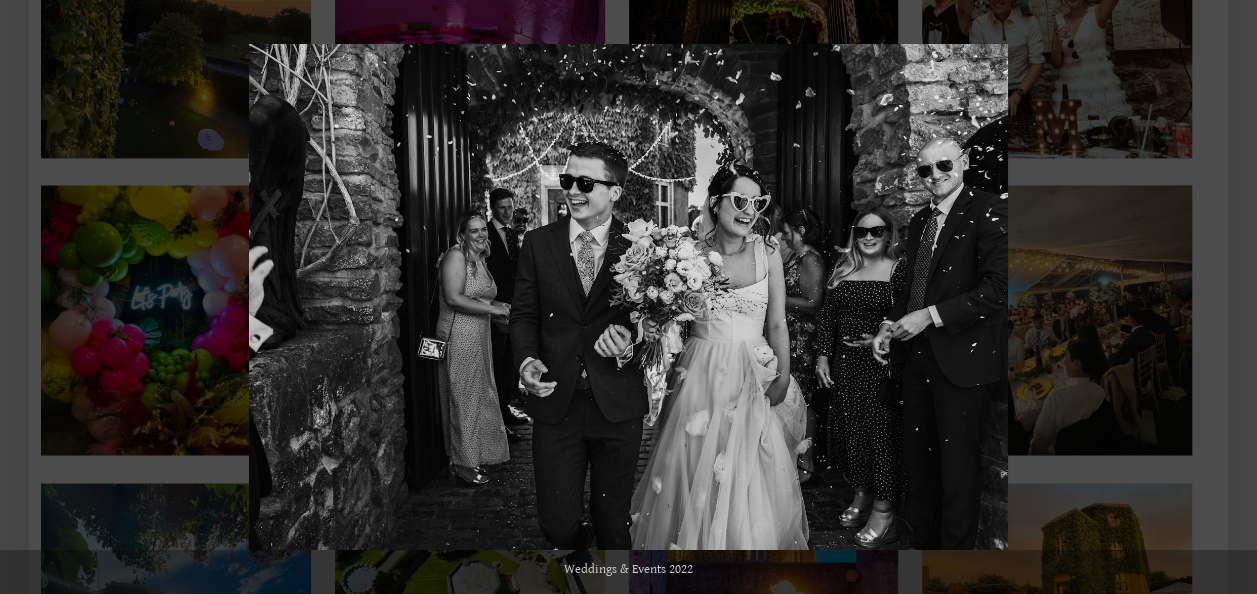 click at bounding box center [1222, 297] 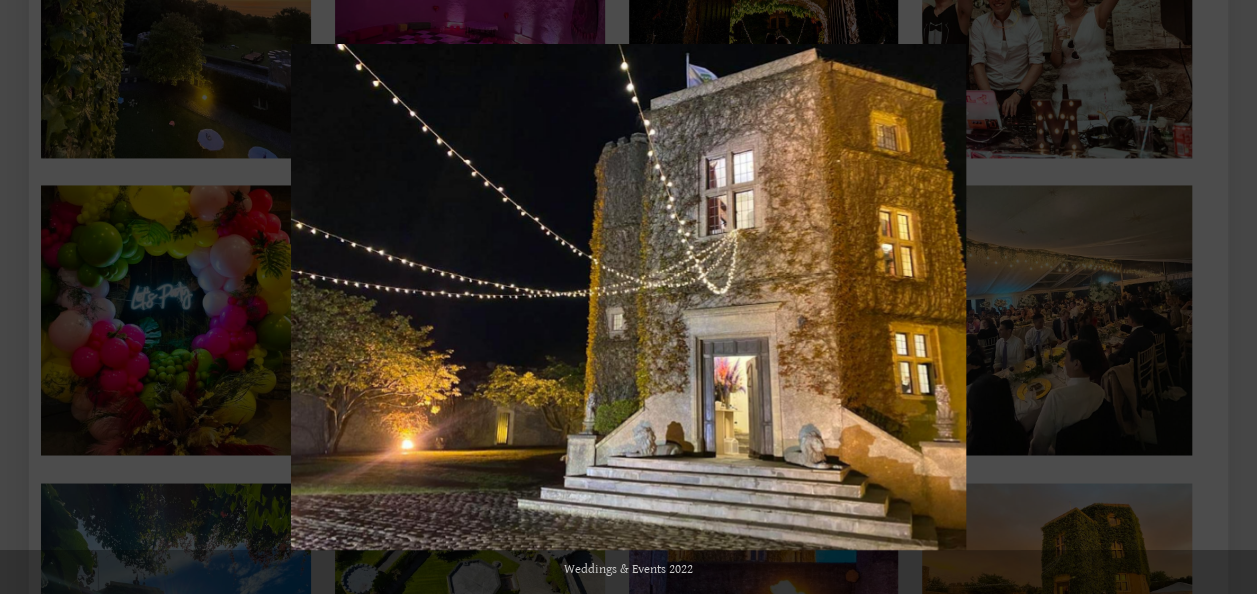 click at bounding box center (1222, 297) 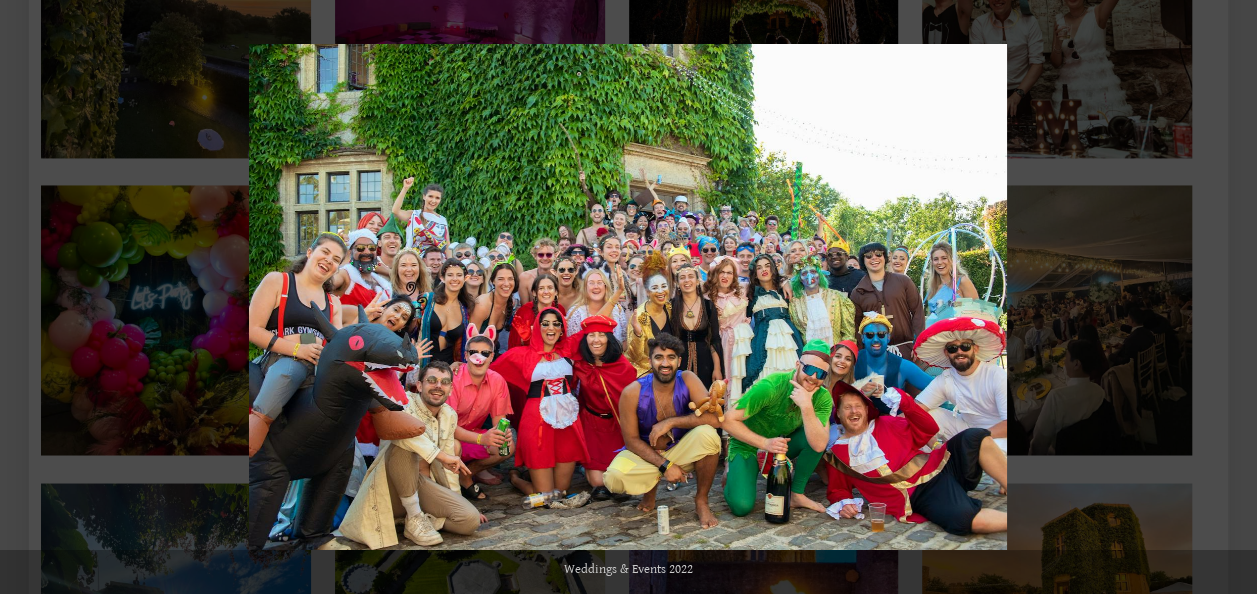 click at bounding box center (1222, 297) 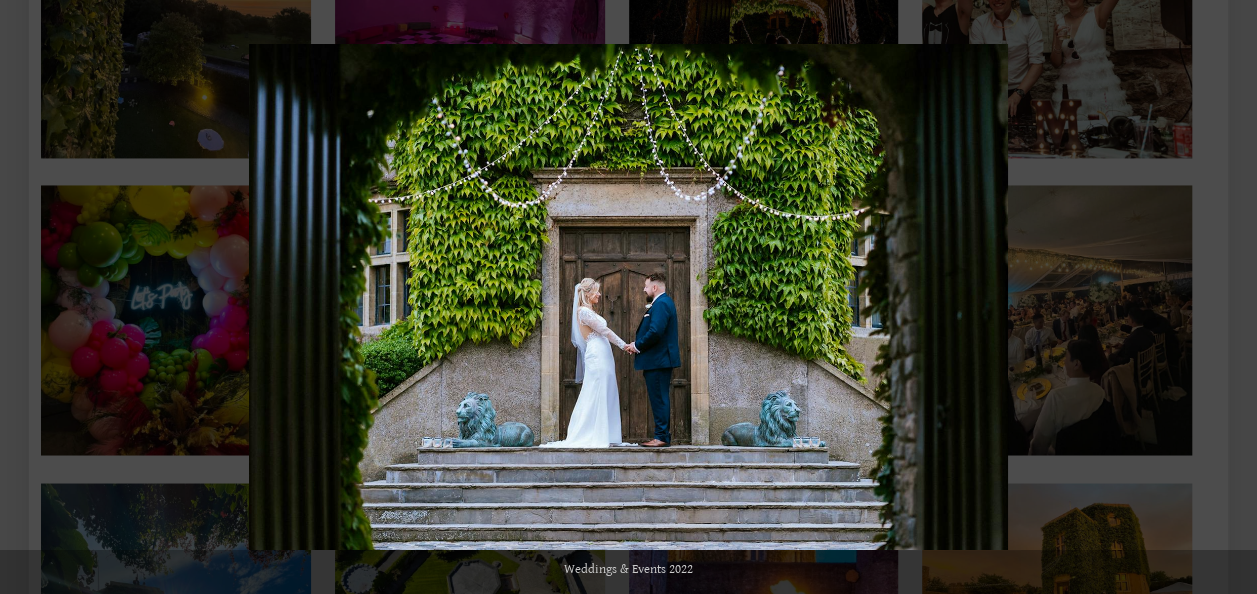 click at bounding box center (1222, 297) 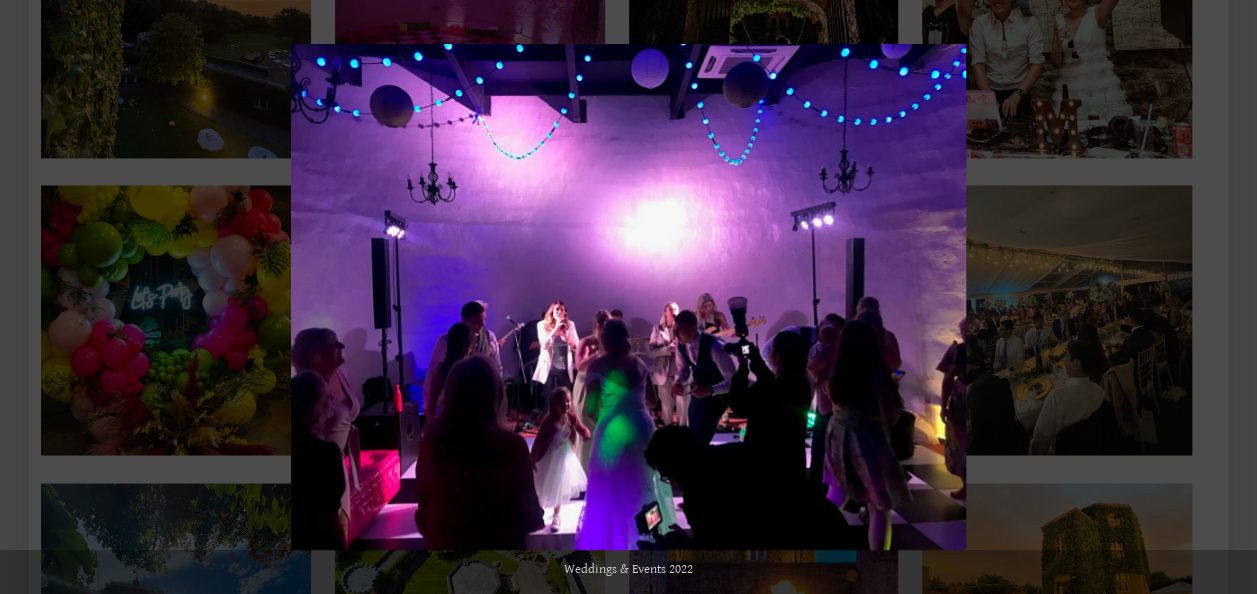 click at bounding box center (1222, 297) 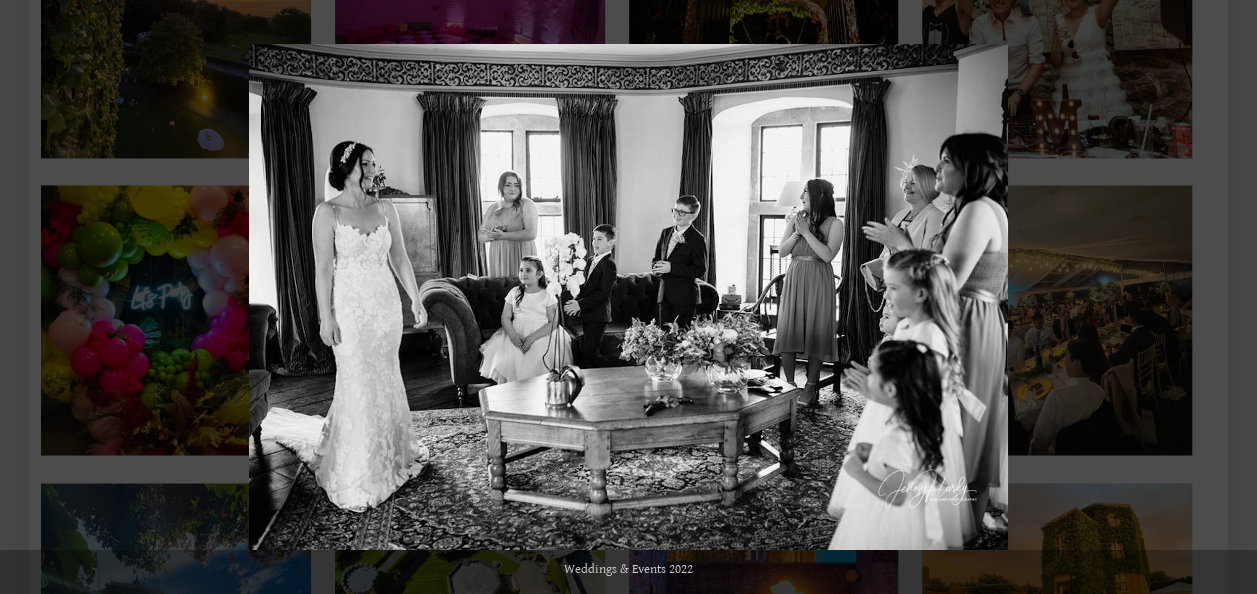 click at bounding box center (1222, 297) 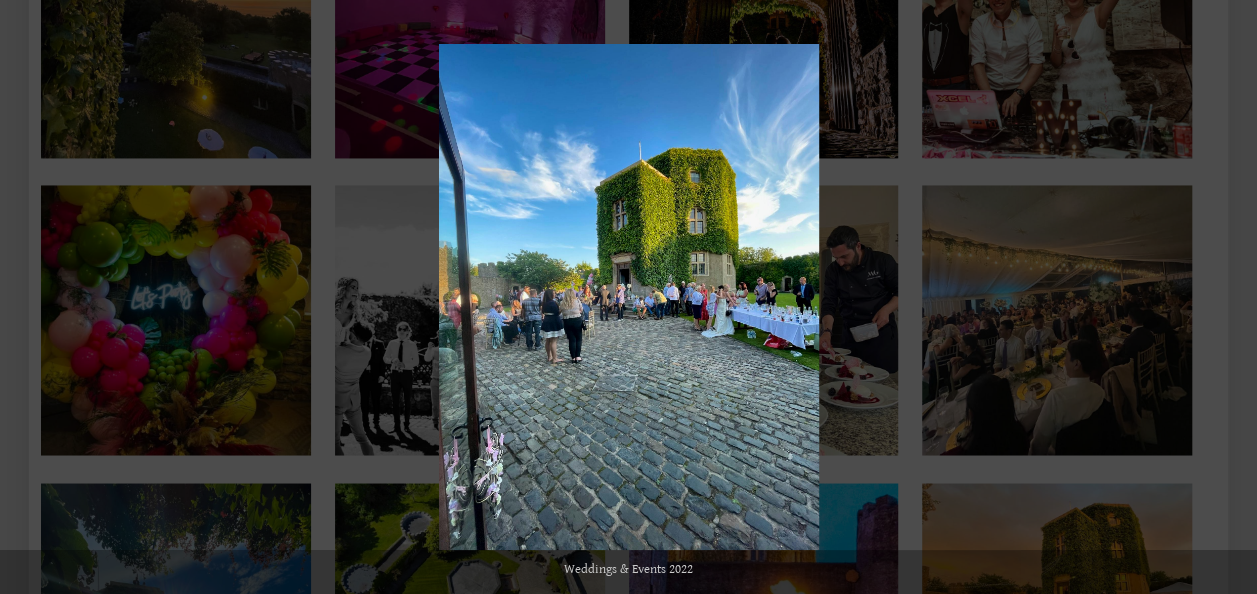 click at bounding box center [1222, 297] 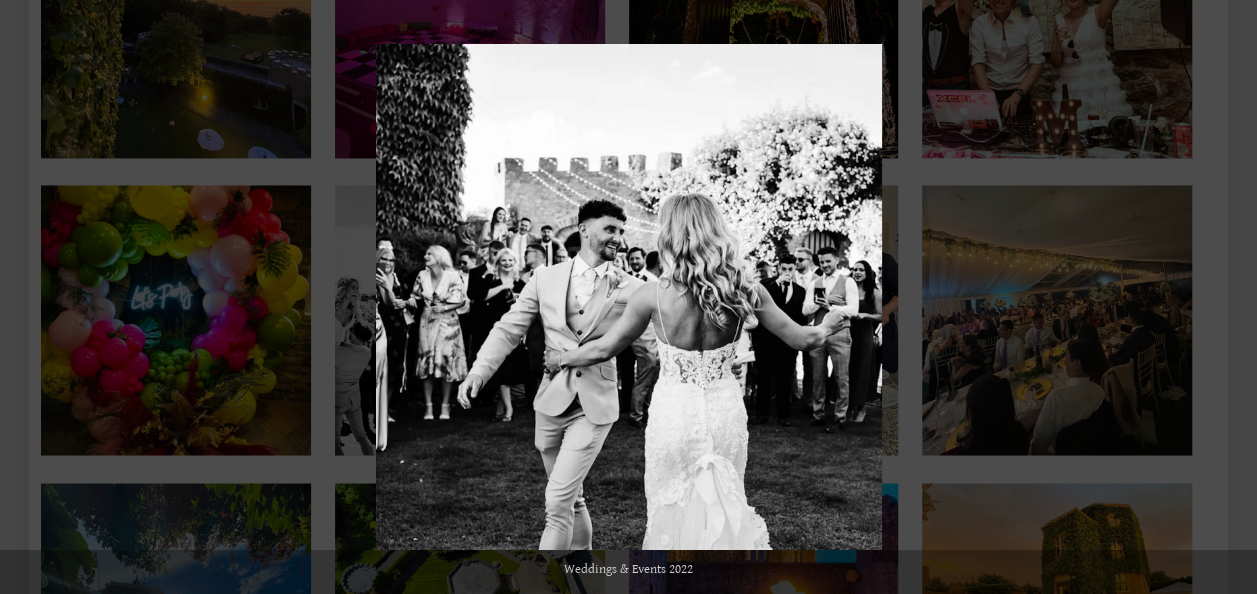 click at bounding box center [1222, 297] 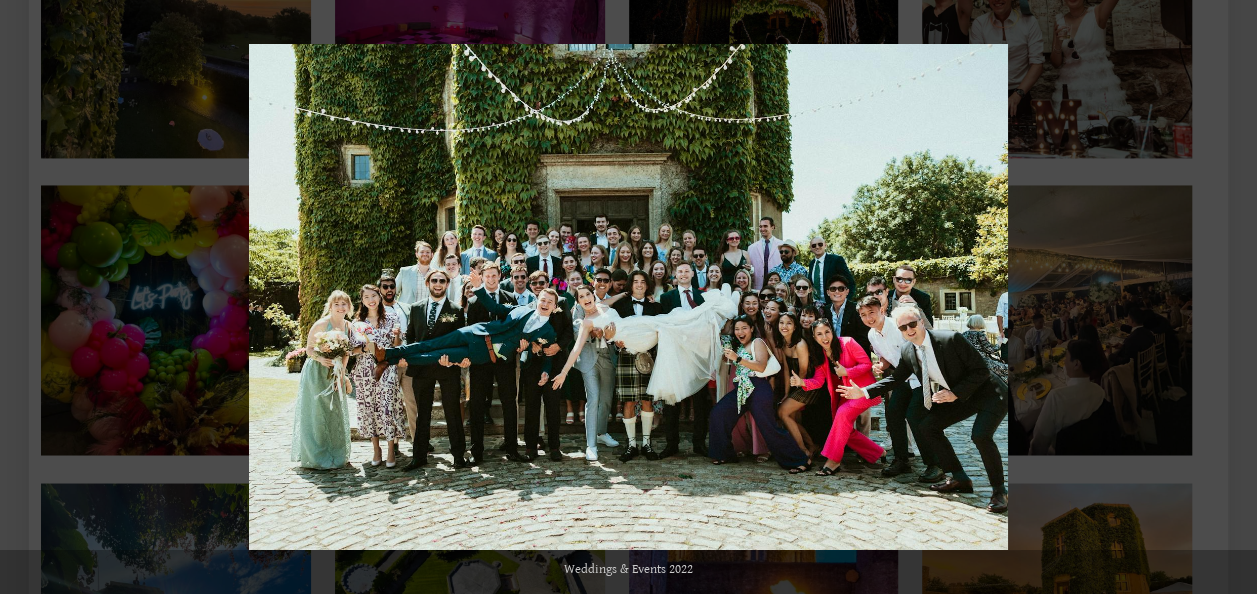 click at bounding box center [1222, 297] 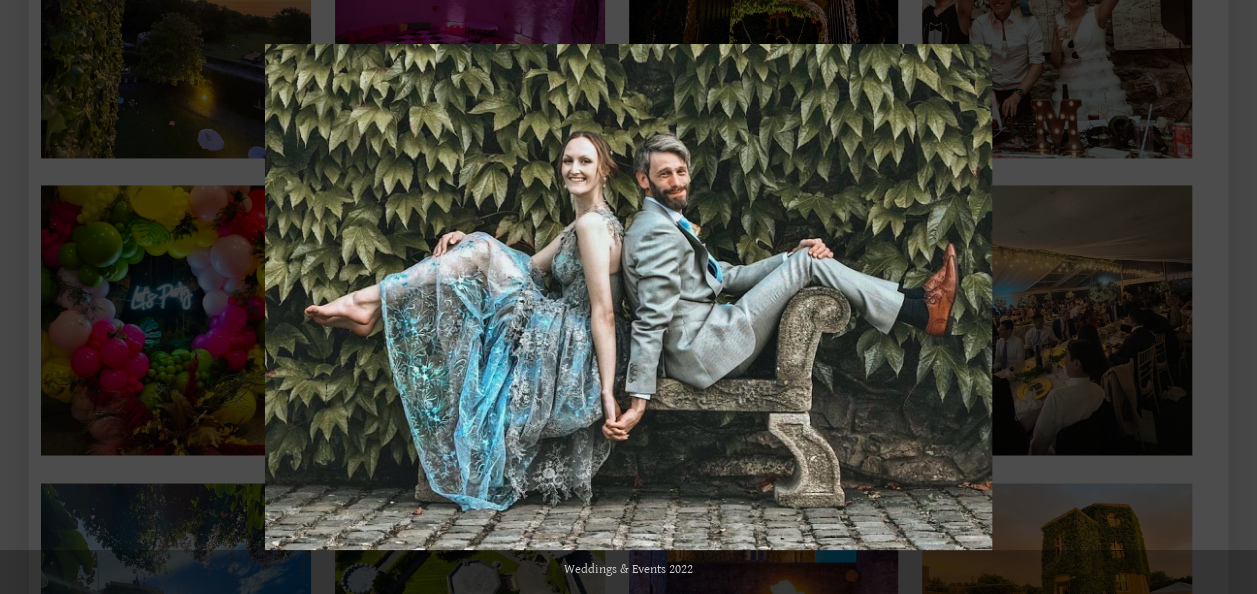 click at bounding box center (1222, 297) 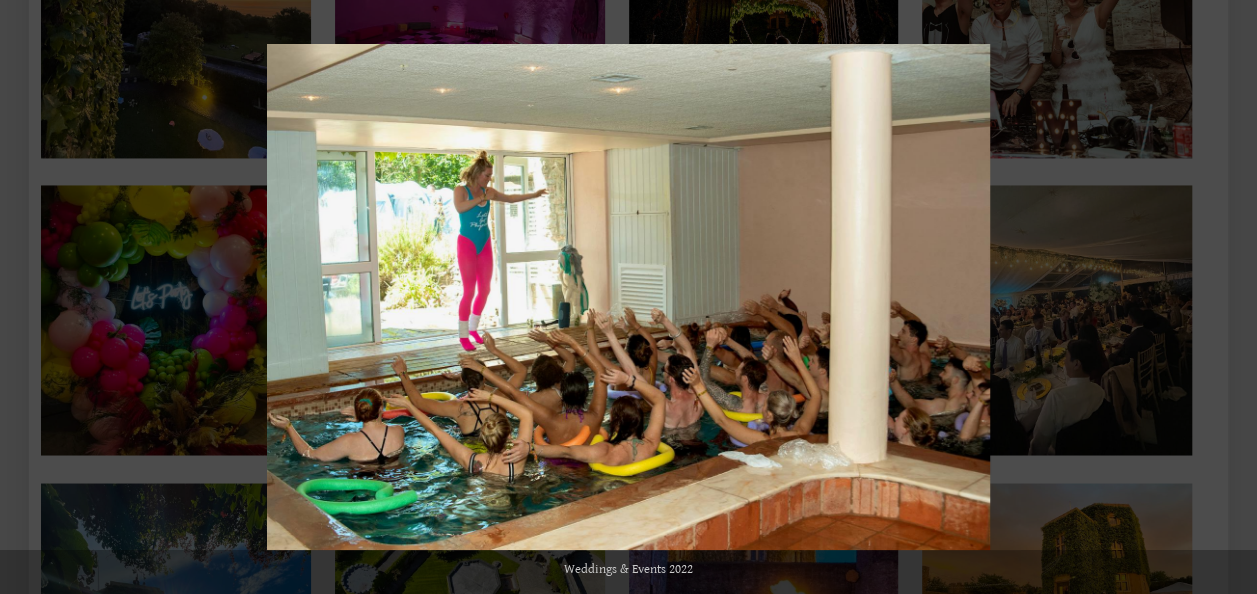 click at bounding box center (1222, 297) 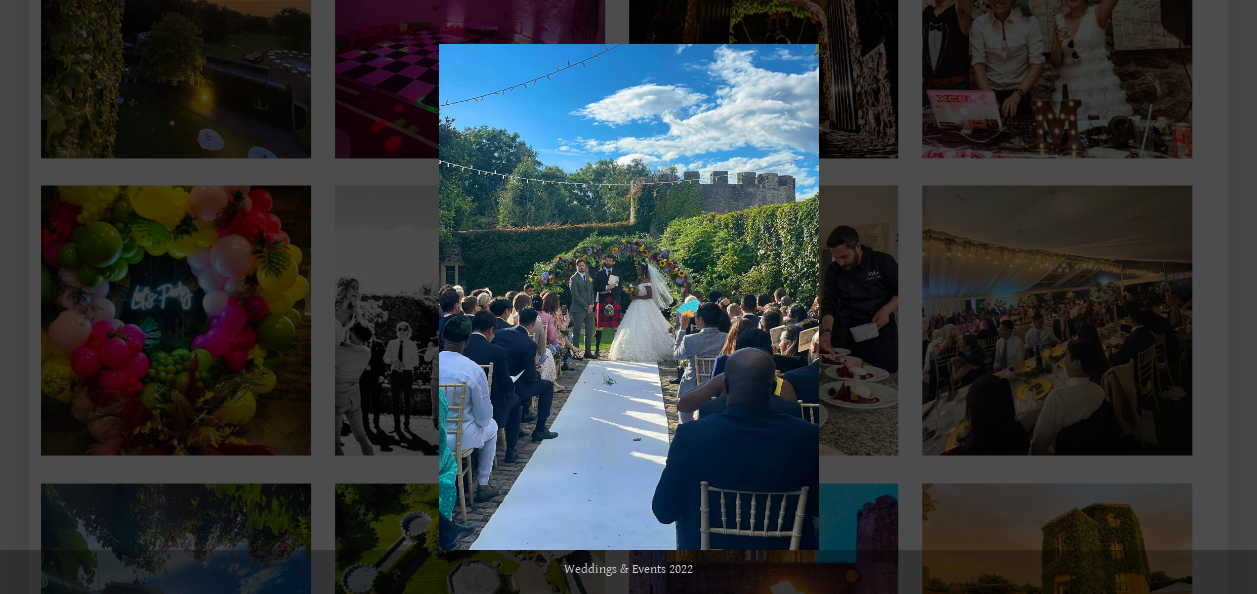 click at bounding box center (1222, 297) 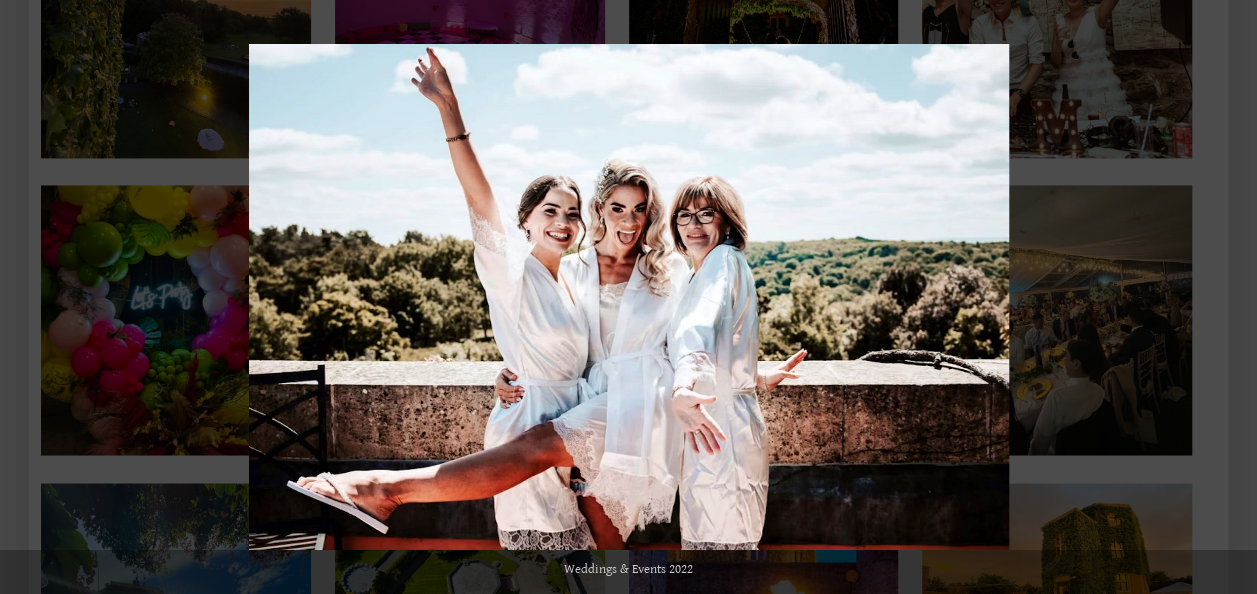 click at bounding box center [1222, 297] 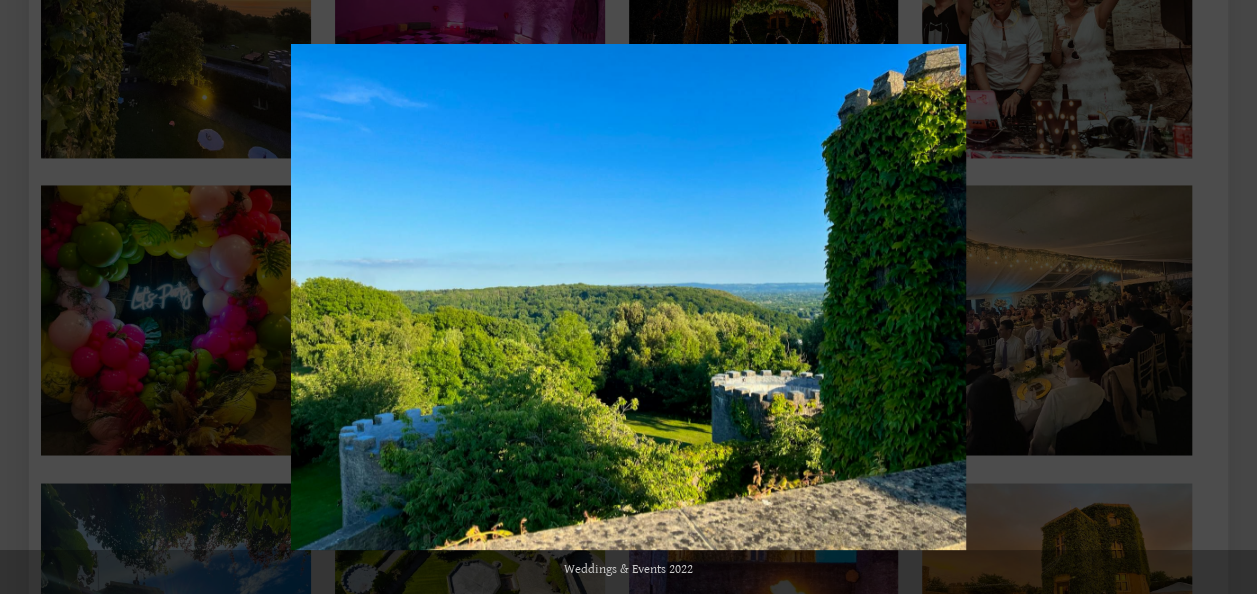 click at bounding box center [1222, 297] 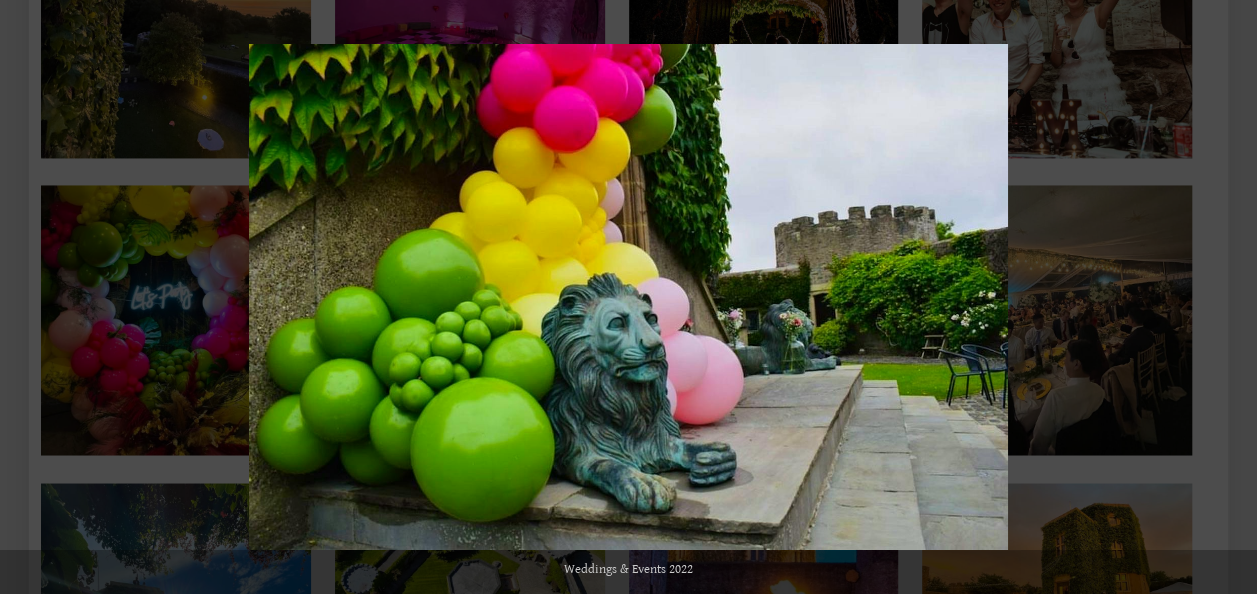 click at bounding box center [1222, 297] 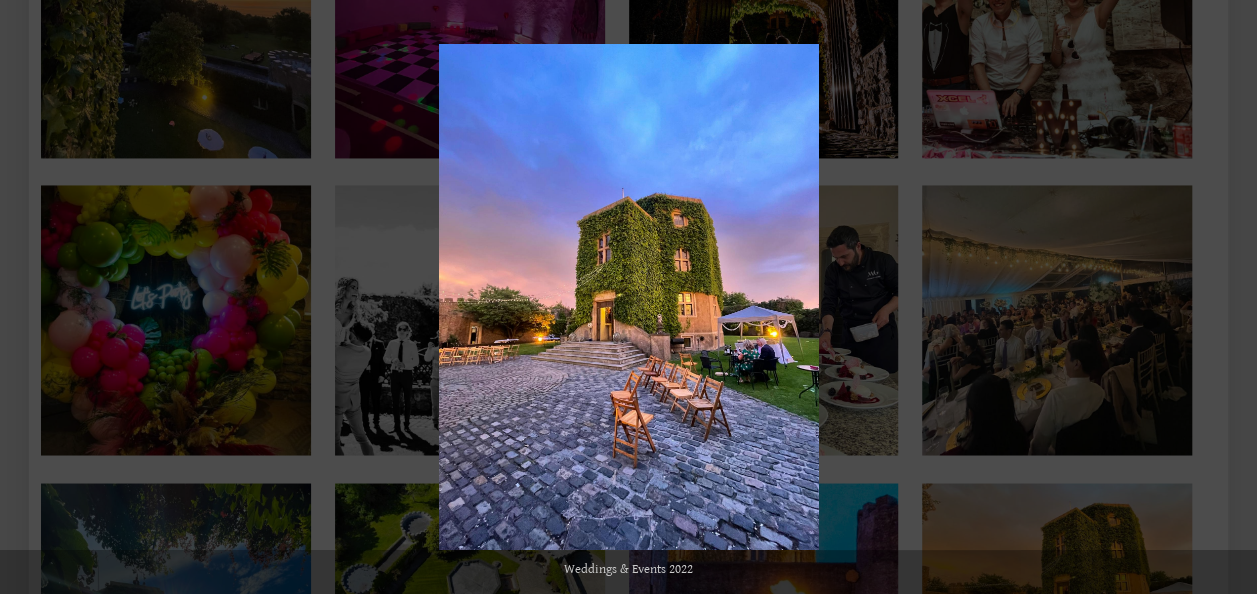 click at bounding box center (1222, 297) 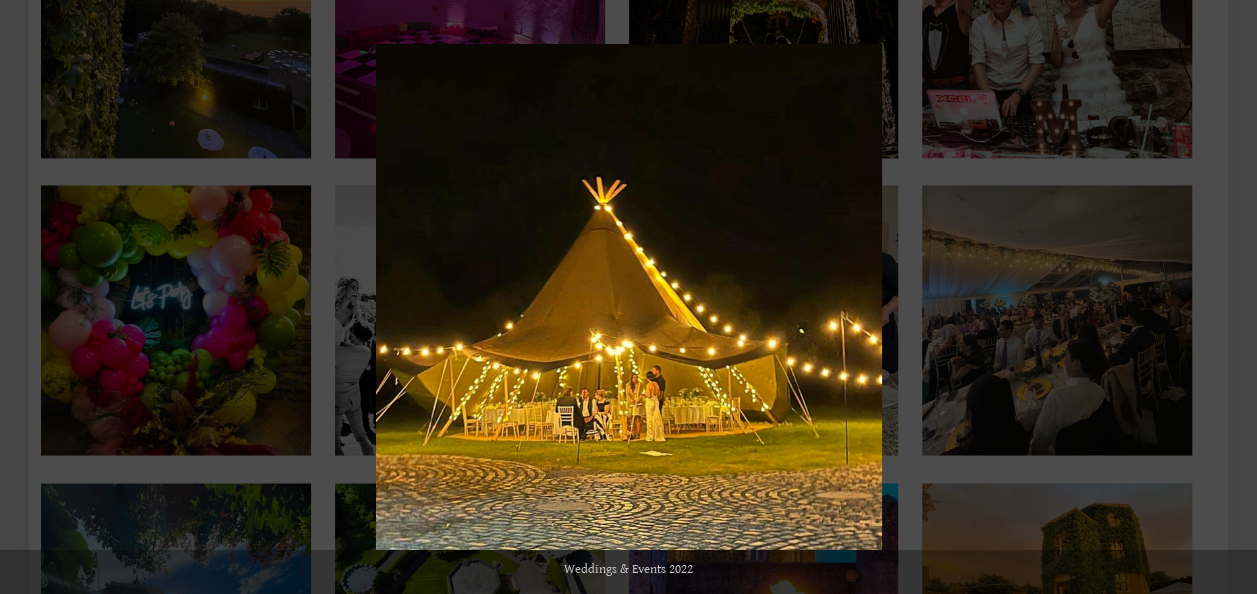 click at bounding box center (1222, 297) 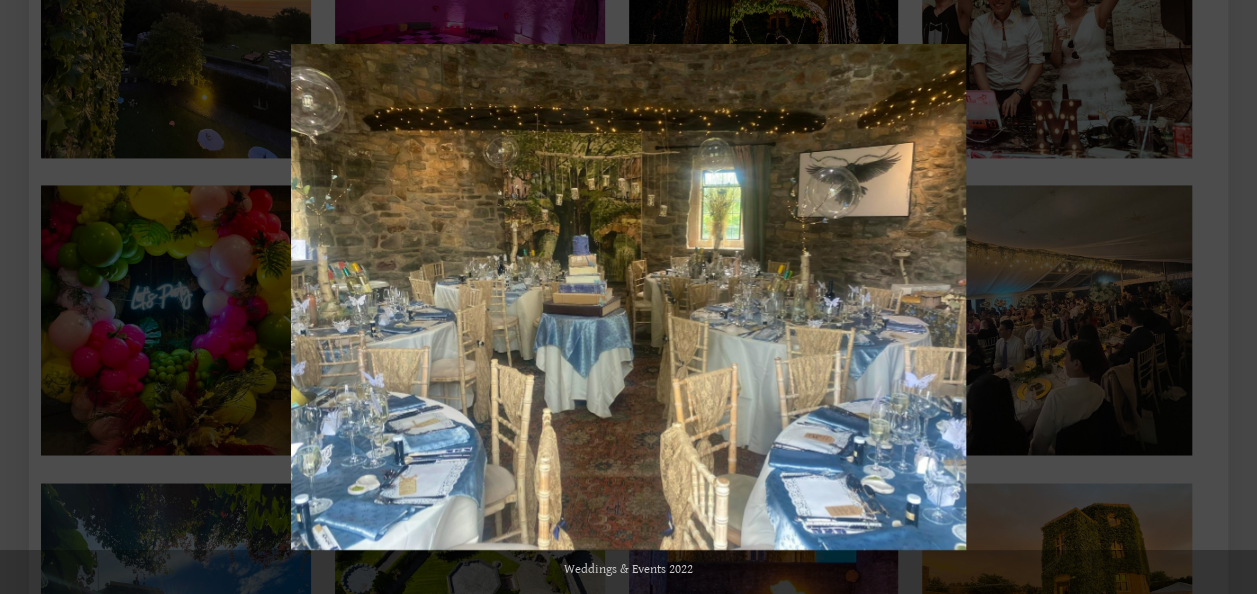 click at bounding box center (1222, 297) 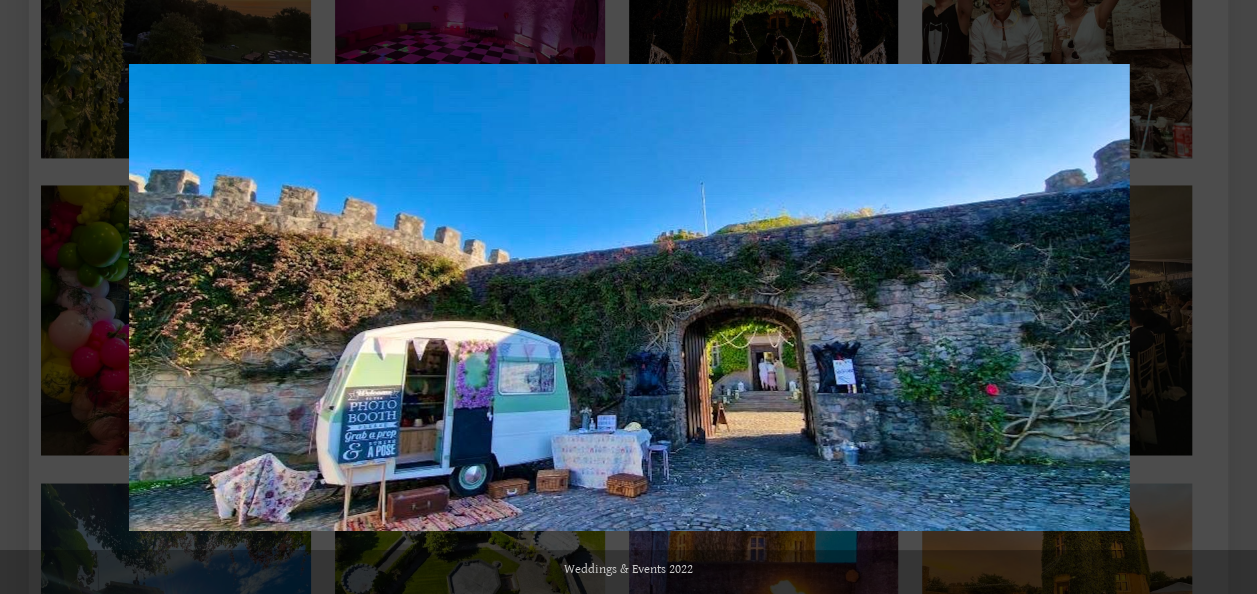 click at bounding box center (1222, 297) 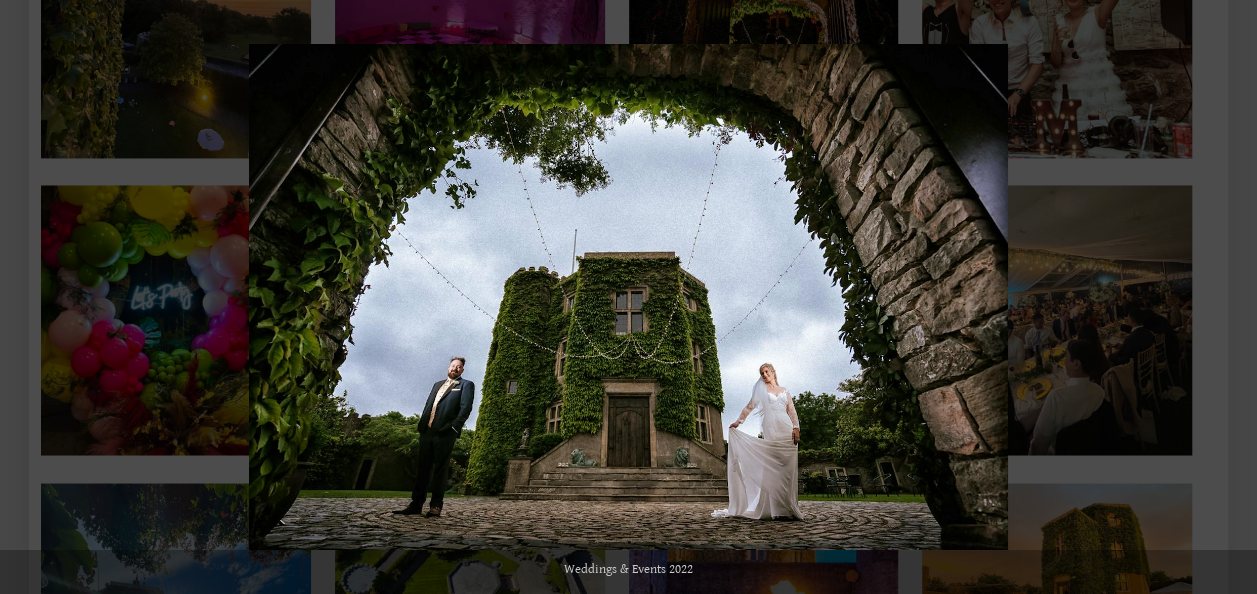 click at bounding box center [1222, 297] 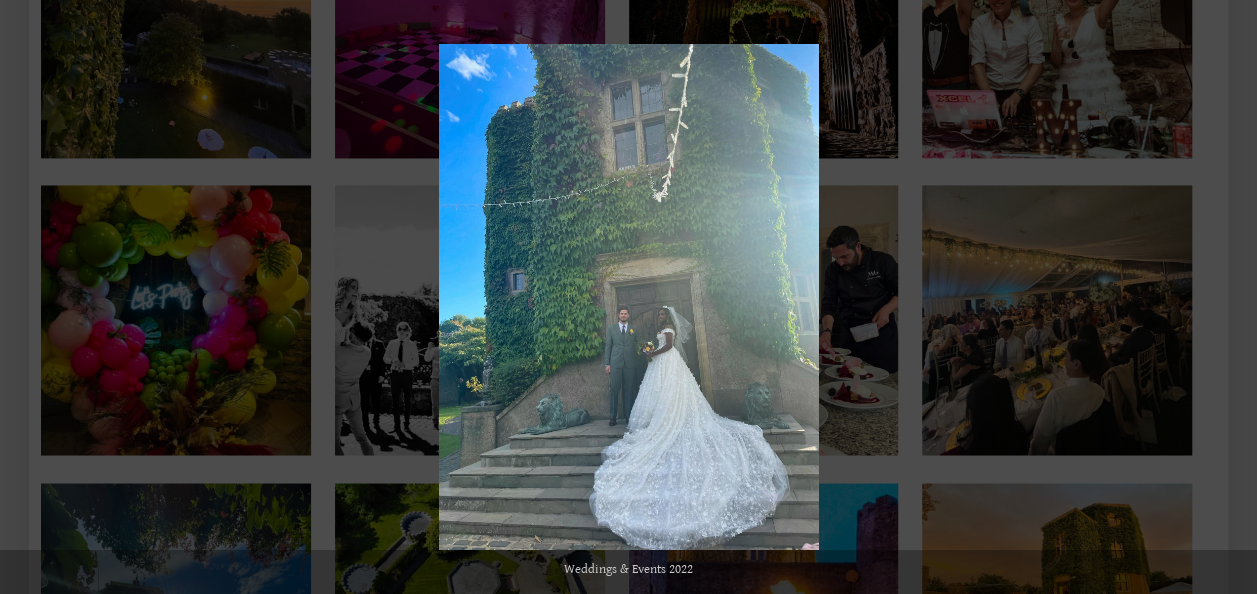 click at bounding box center (1222, 297) 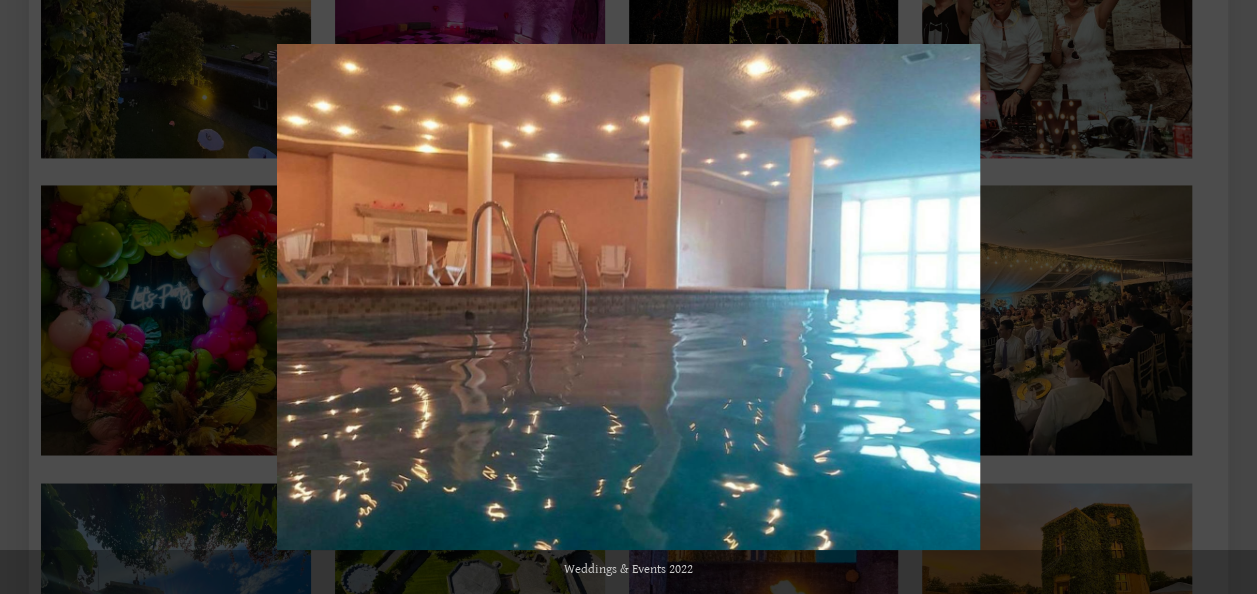 click at bounding box center (1222, 297) 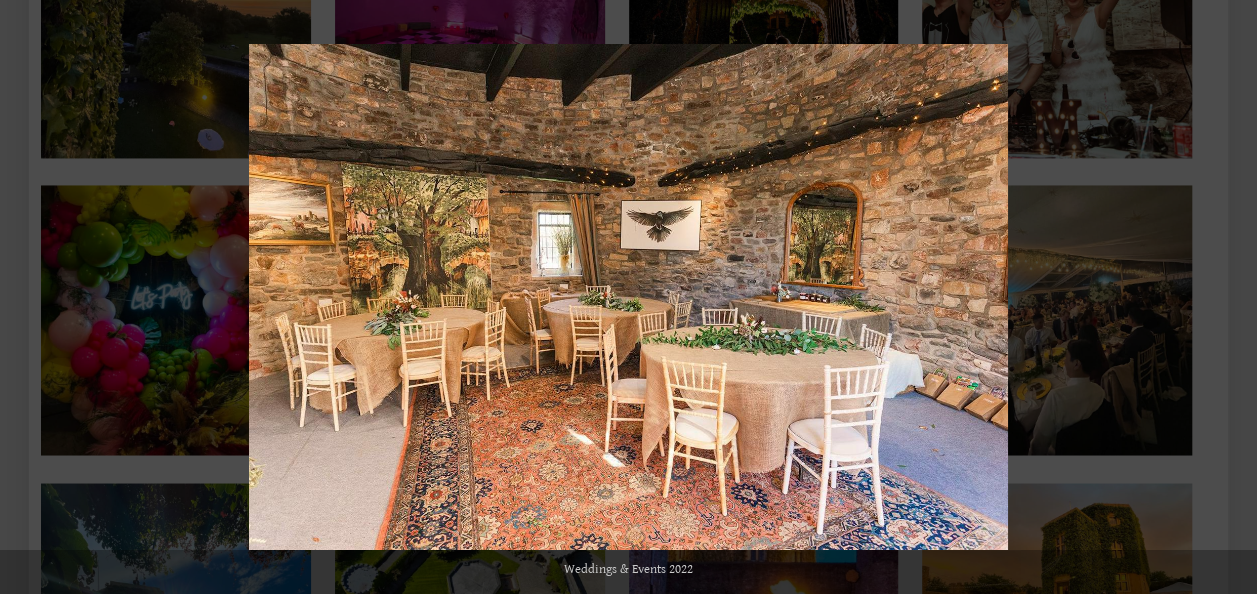 click at bounding box center [1222, 297] 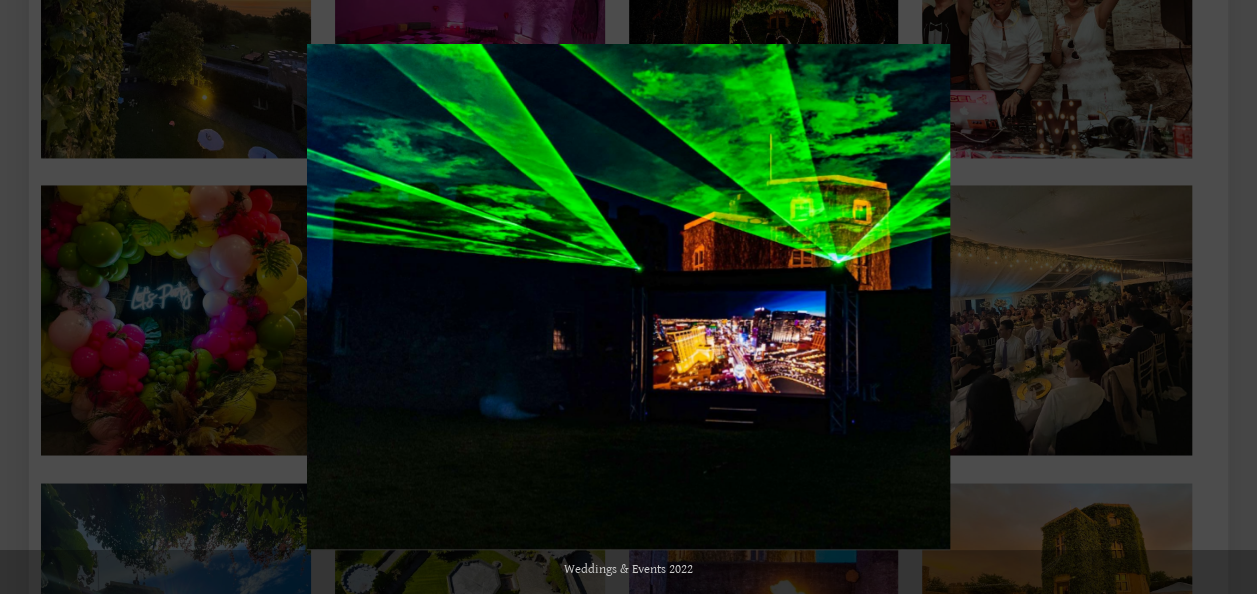 click at bounding box center (1222, 297) 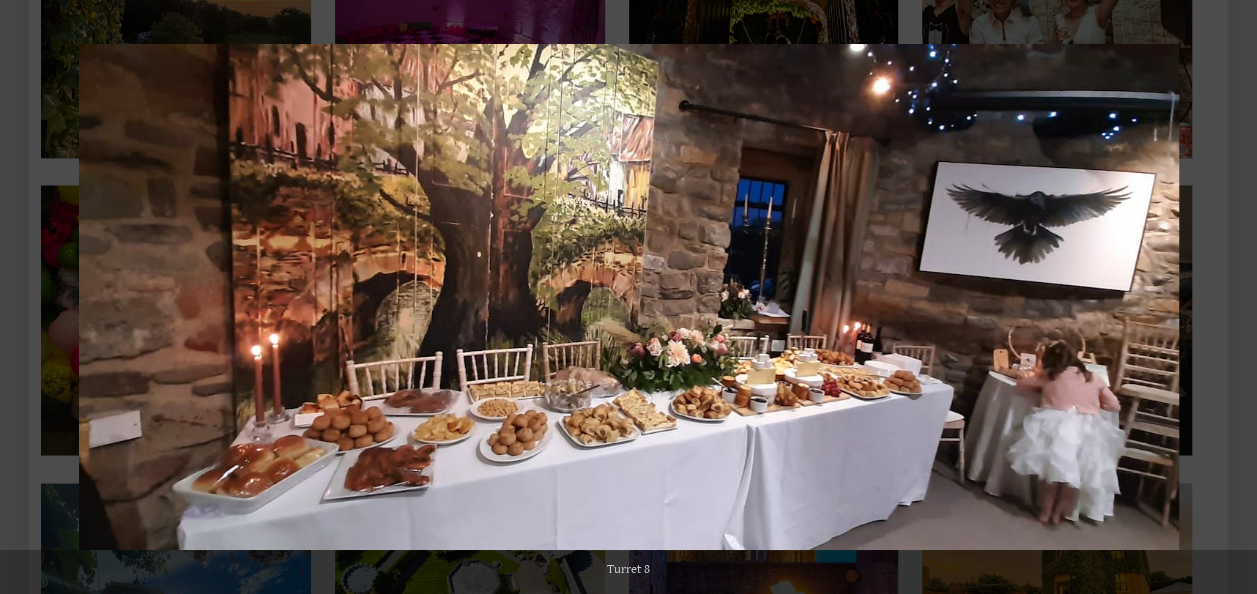 click at bounding box center [1222, 297] 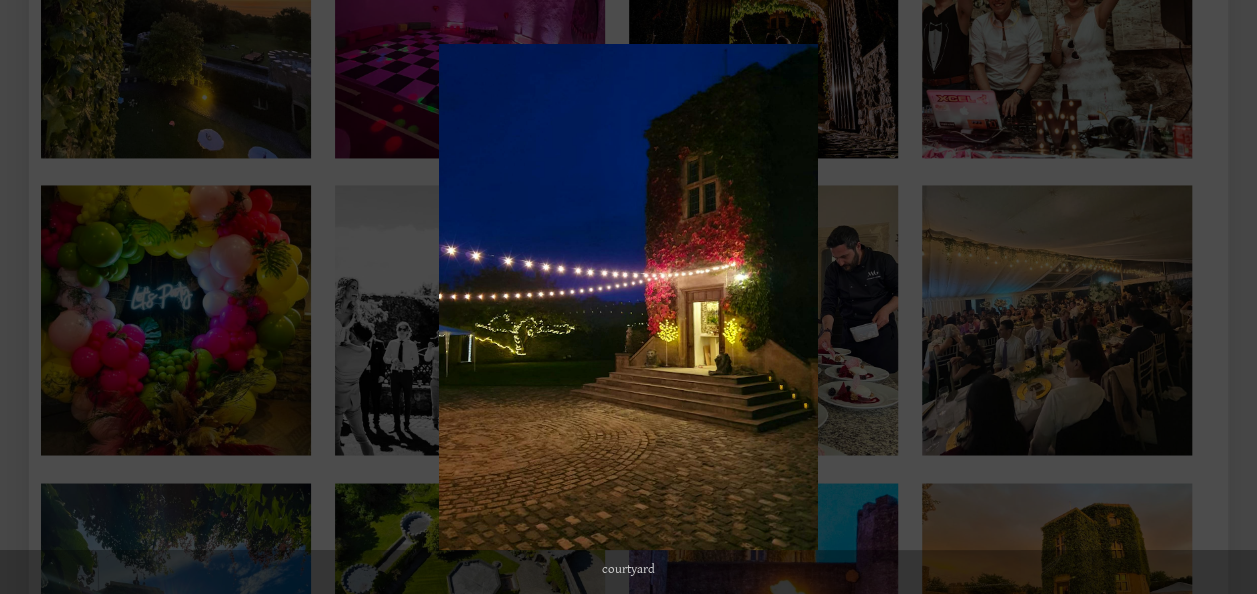 click at bounding box center (1222, 297) 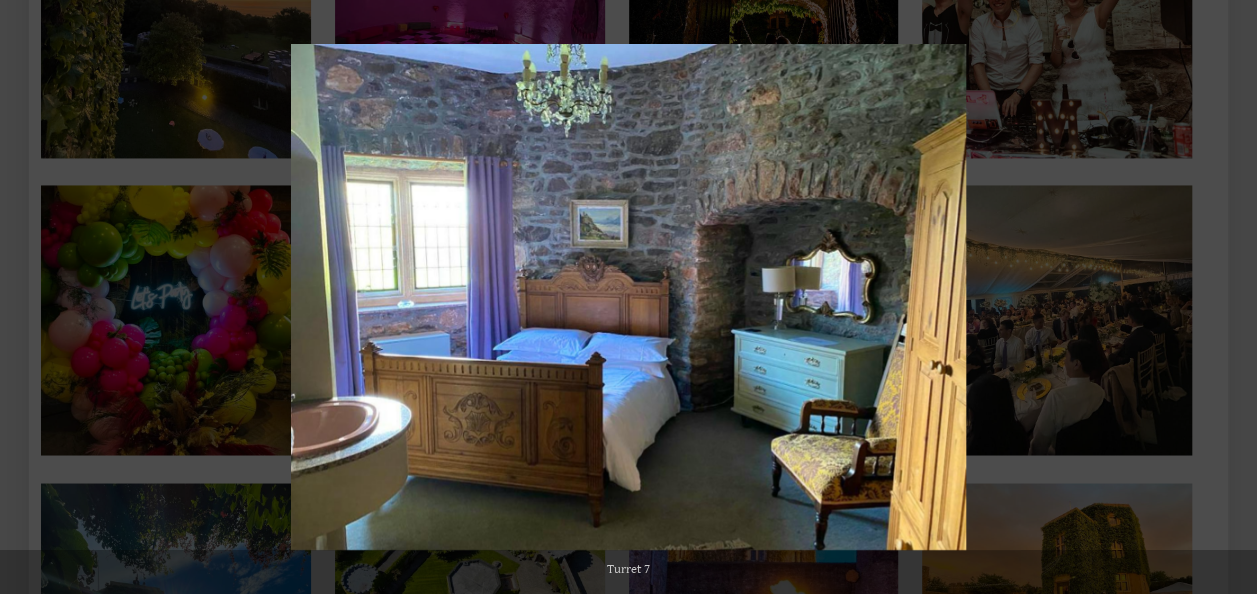 click at bounding box center (1222, 297) 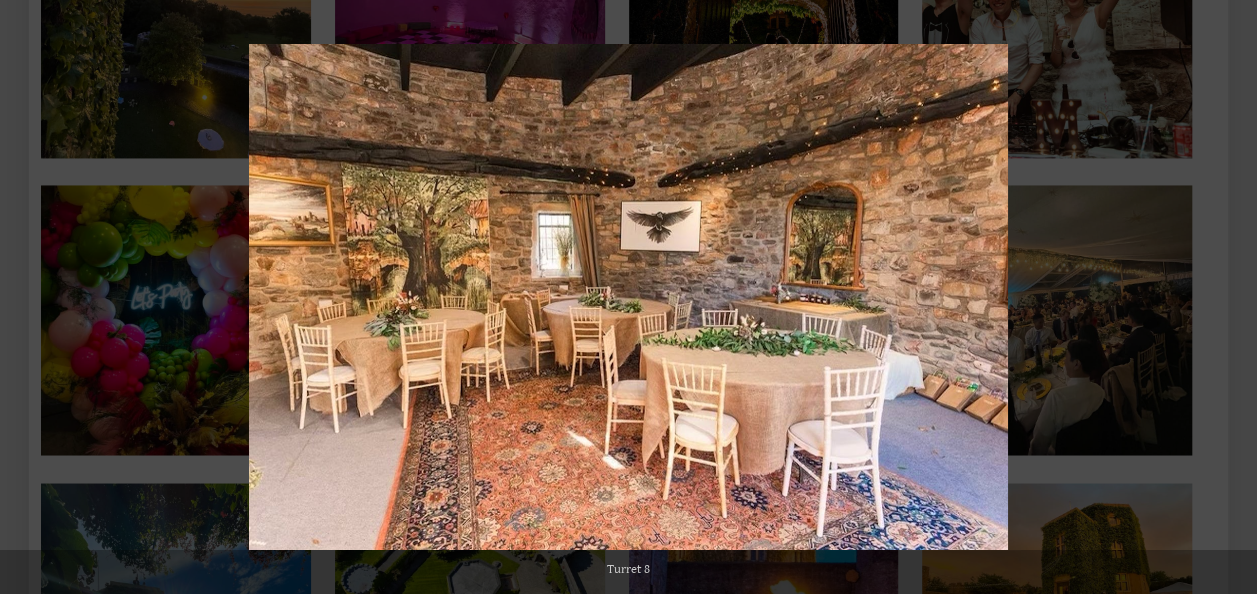 click at bounding box center (1222, 297) 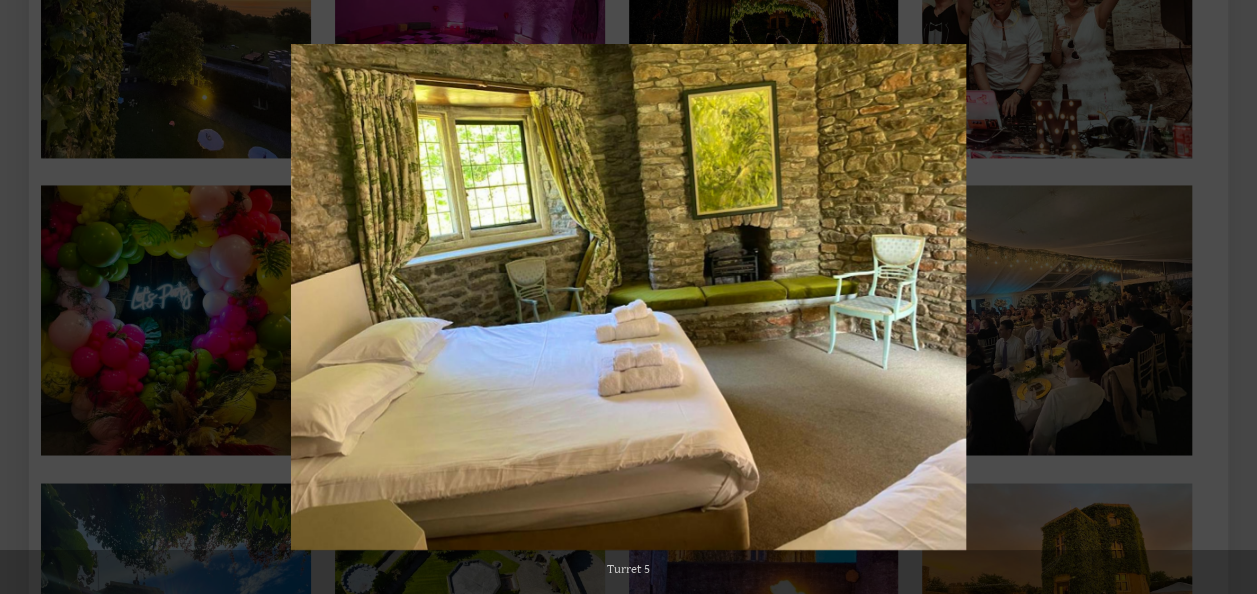 click at bounding box center (1222, 297) 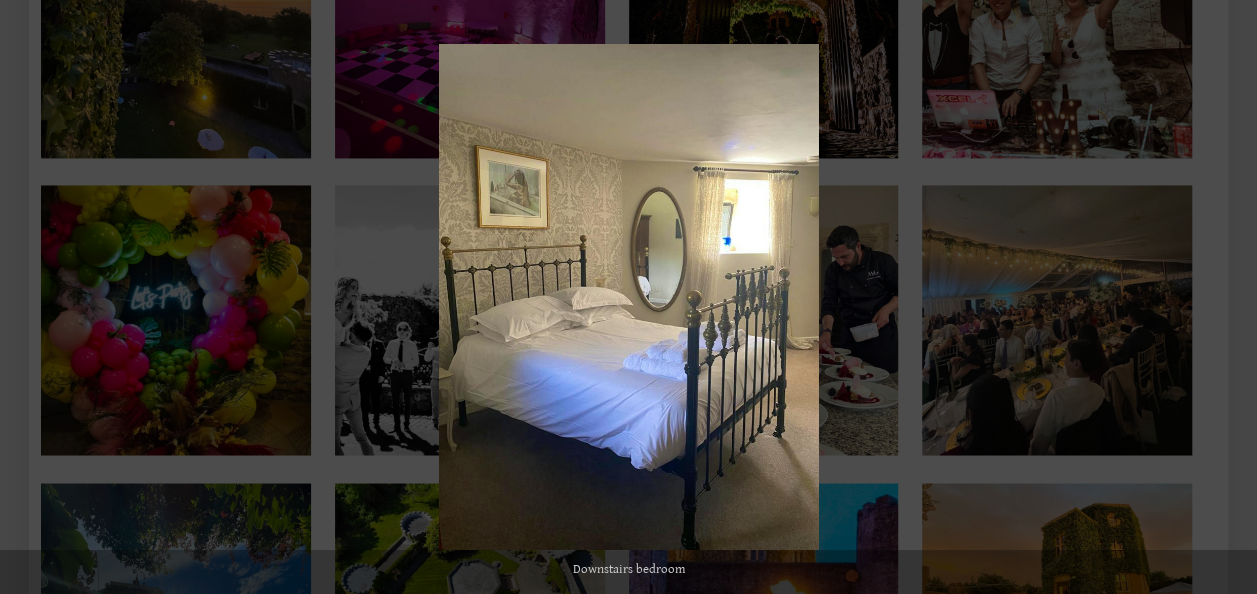 click at bounding box center (1222, 297) 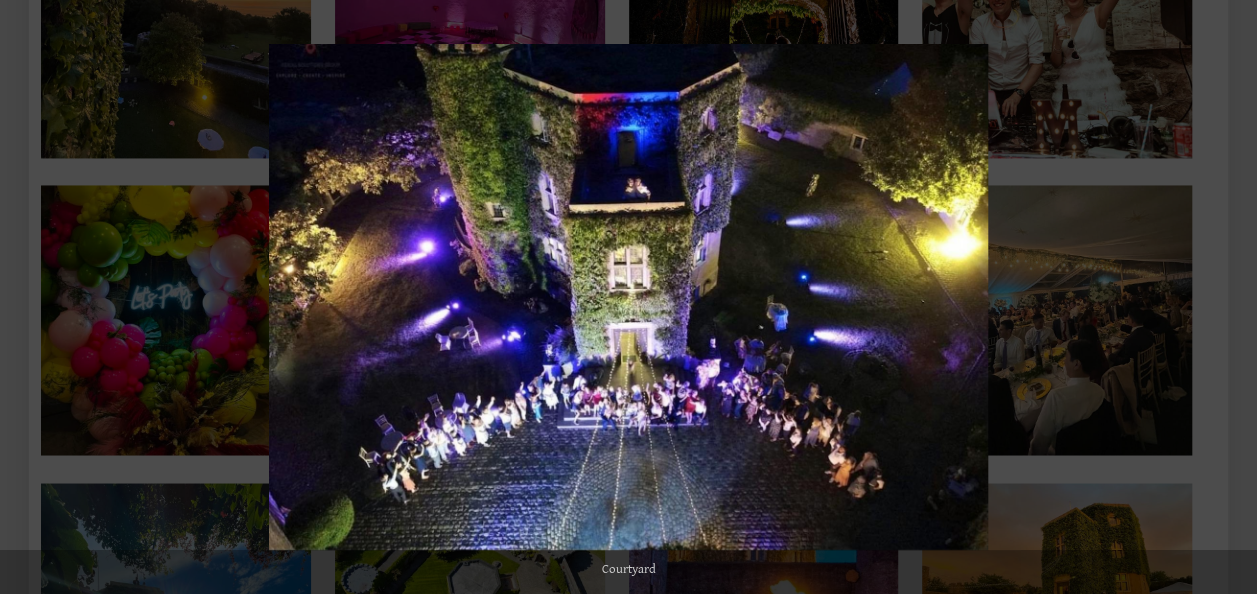 click at bounding box center (1222, 297) 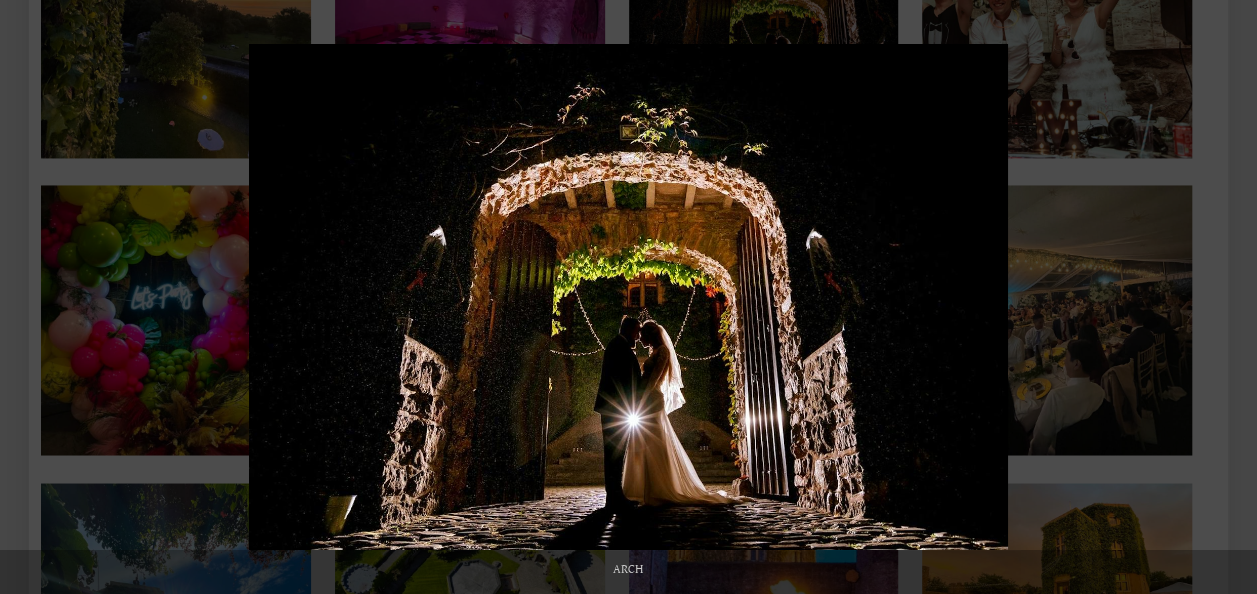 click at bounding box center (1222, 297) 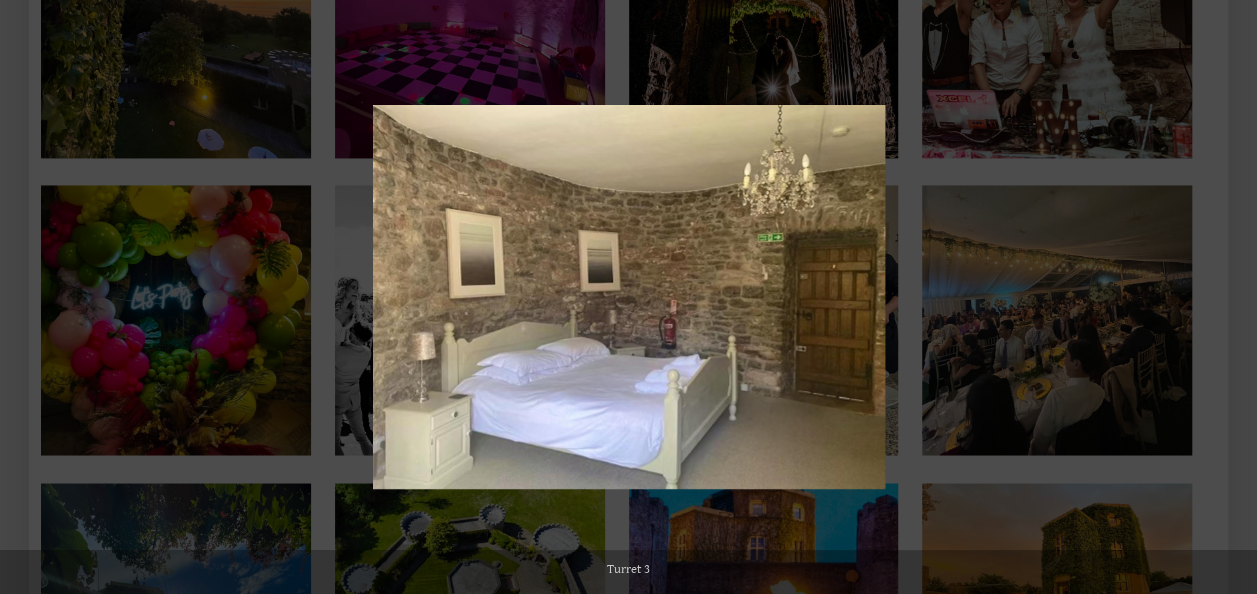 click at bounding box center (1222, 297) 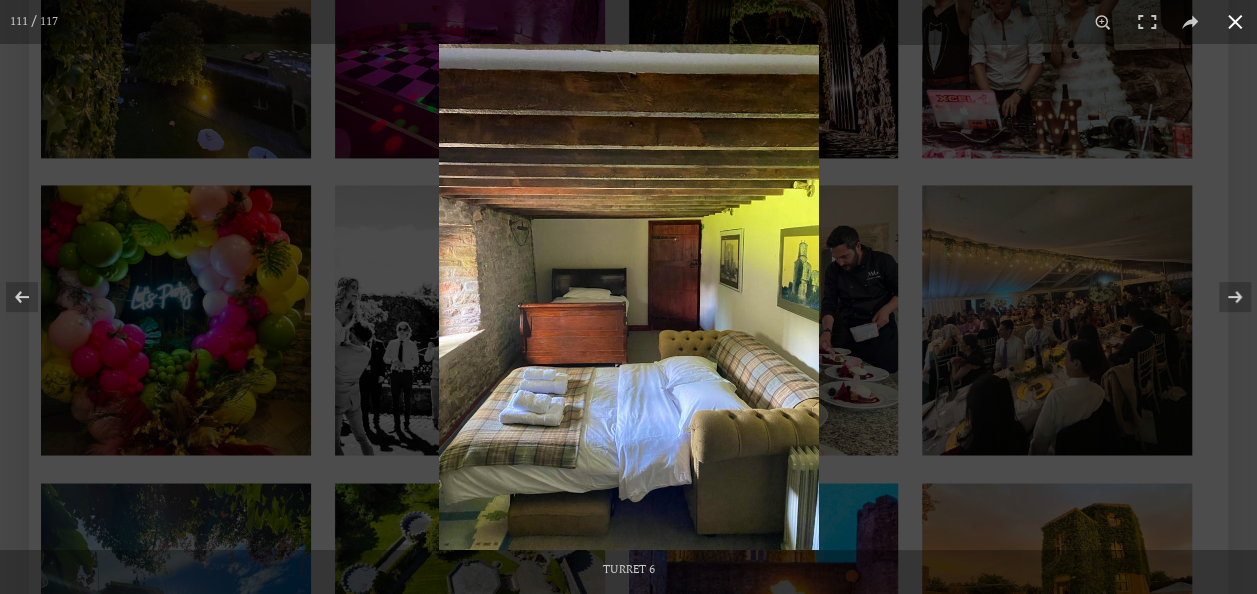 click at bounding box center [1235, 22] 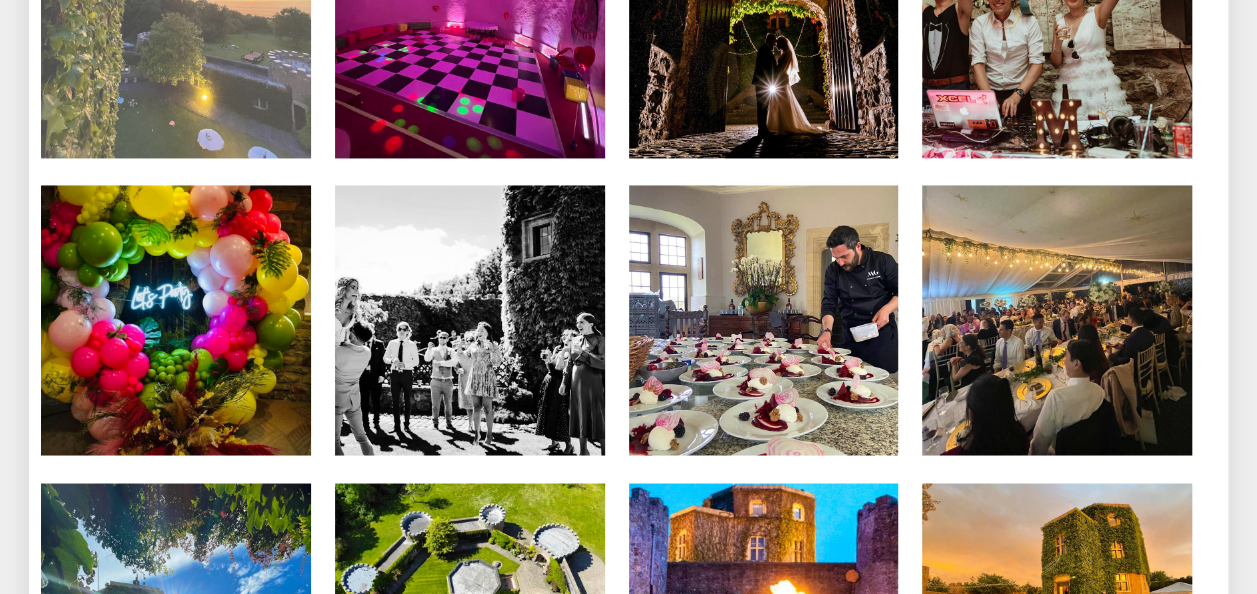 scroll, scrollTop: 400, scrollLeft: 0, axis: vertical 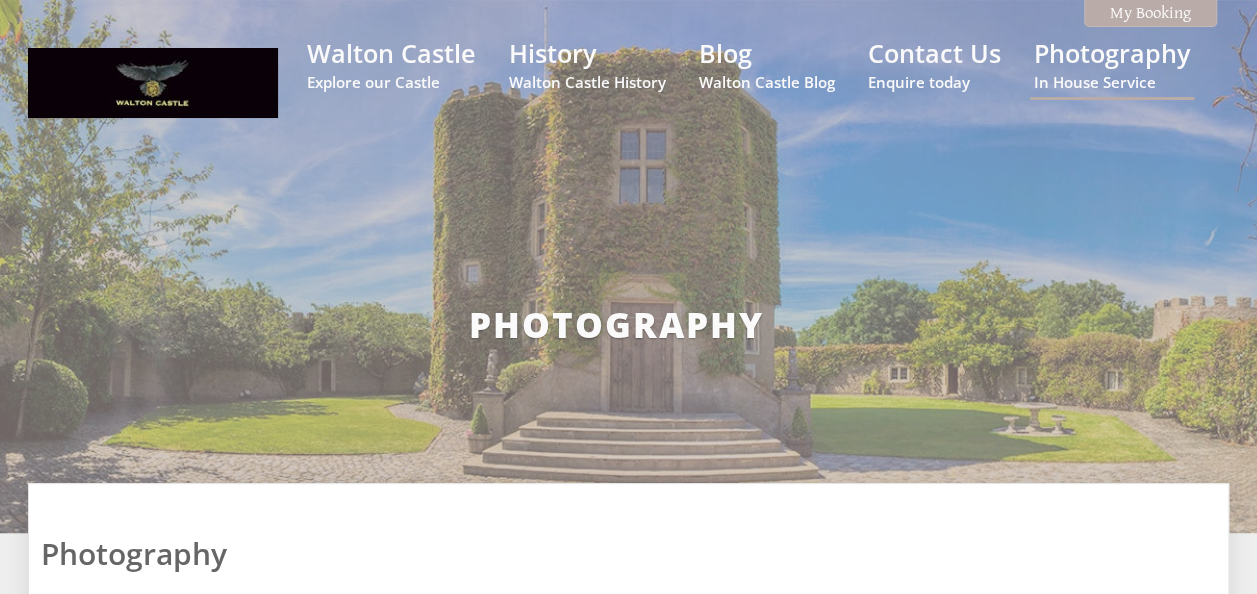select on "106" 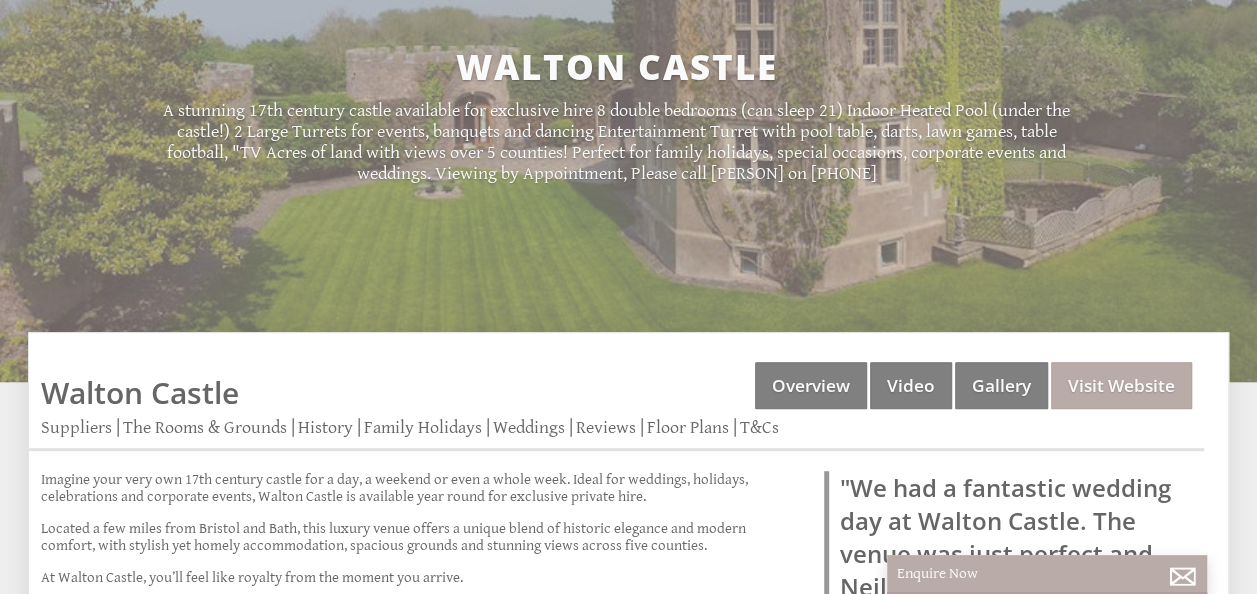 scroll, scrollTop: 397, scrollLeft: 0, axis: vertical 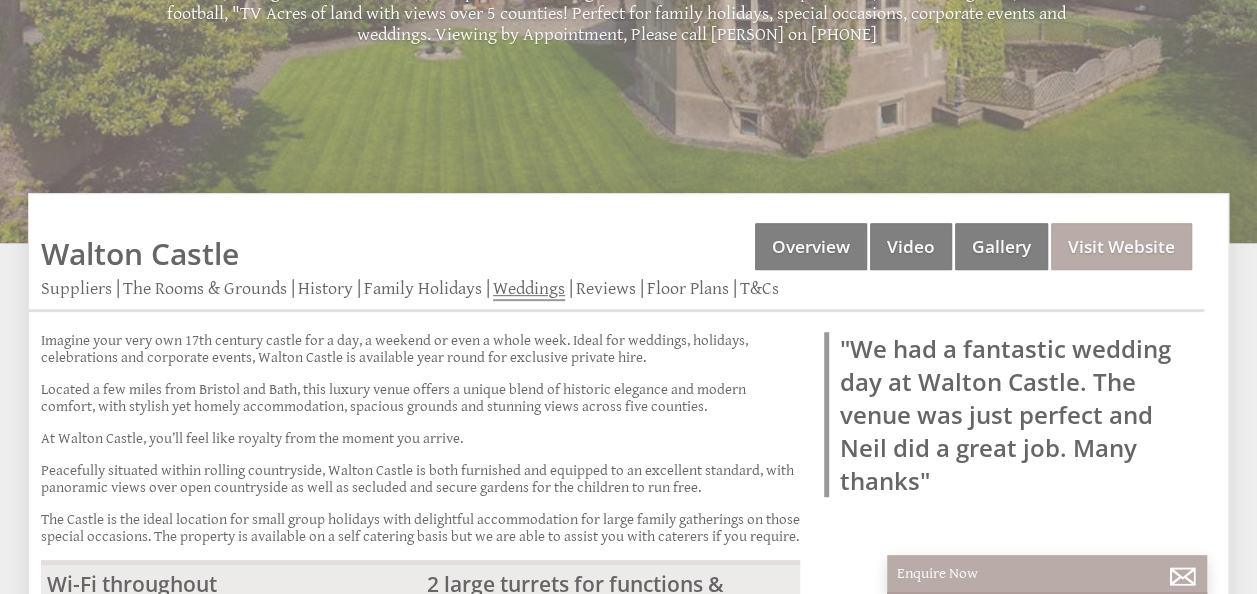 click on "Weddings" at bounding box center [529, 289] 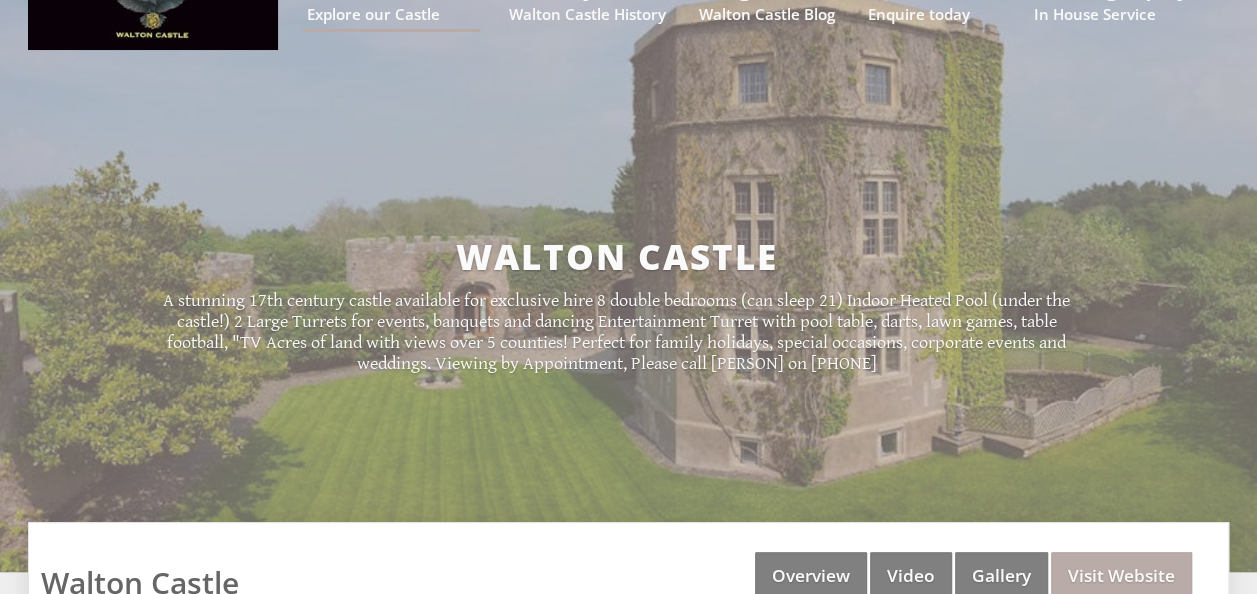 scroll, scrollTop: 0, scrollLeft: 0, axis: both 